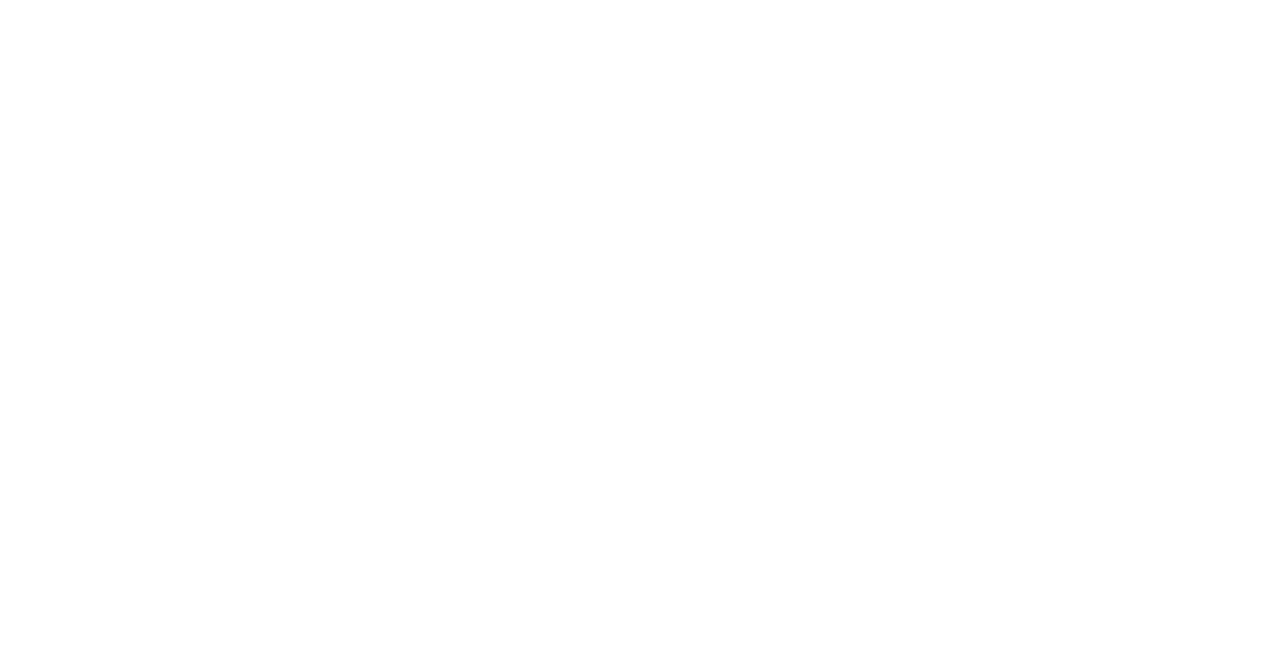 scroll, scrollTop: 0, scrollLeft: 0, axis: both 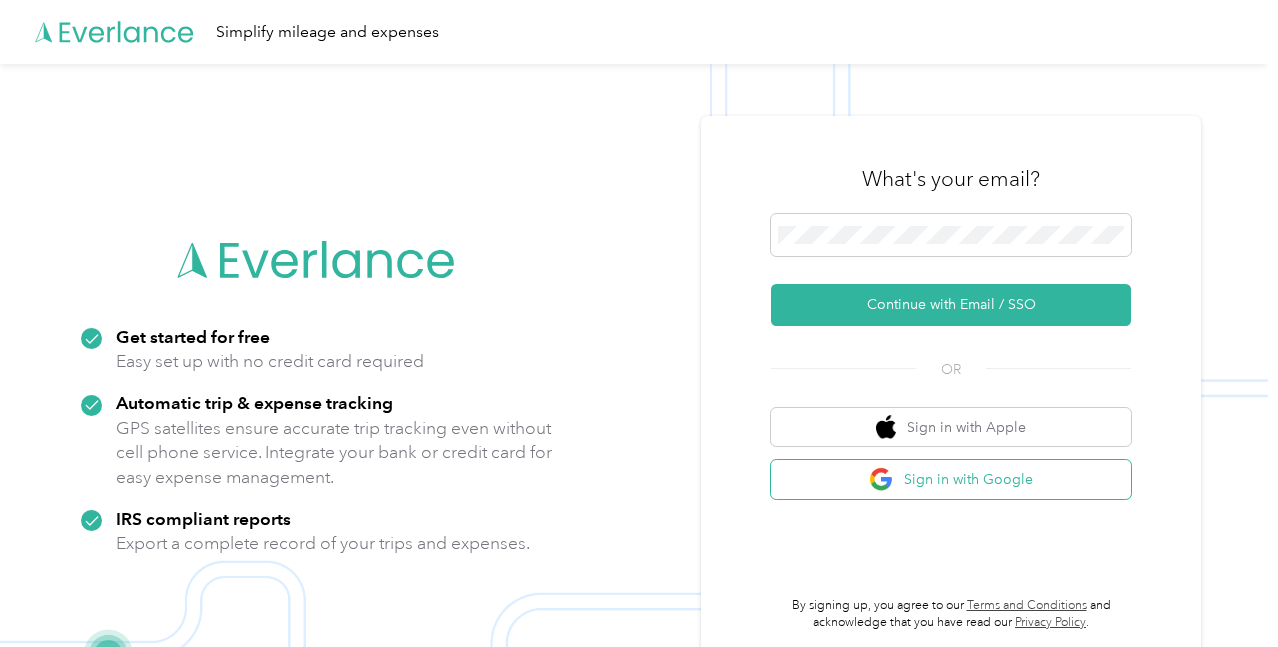 click on "Sign in with Google" at bounding box center [951, 479] 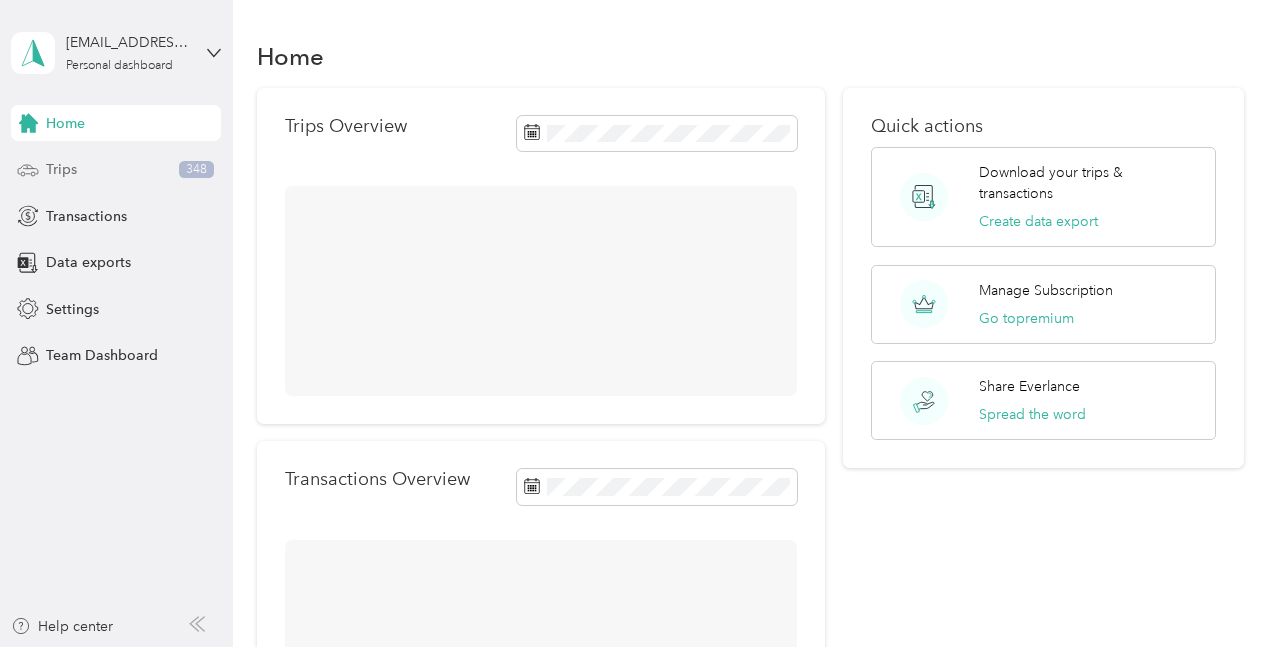 click on "Trips" at bounding box center [61, 169] 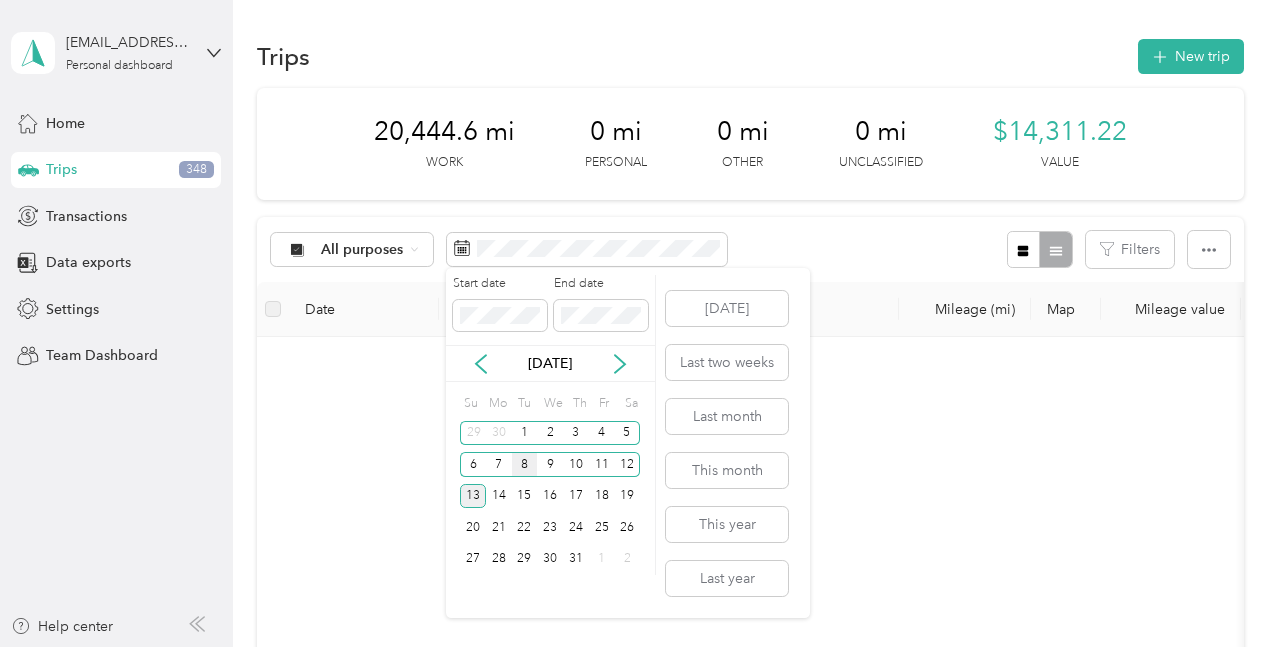 click on "8" at bounding box center [525, 464] 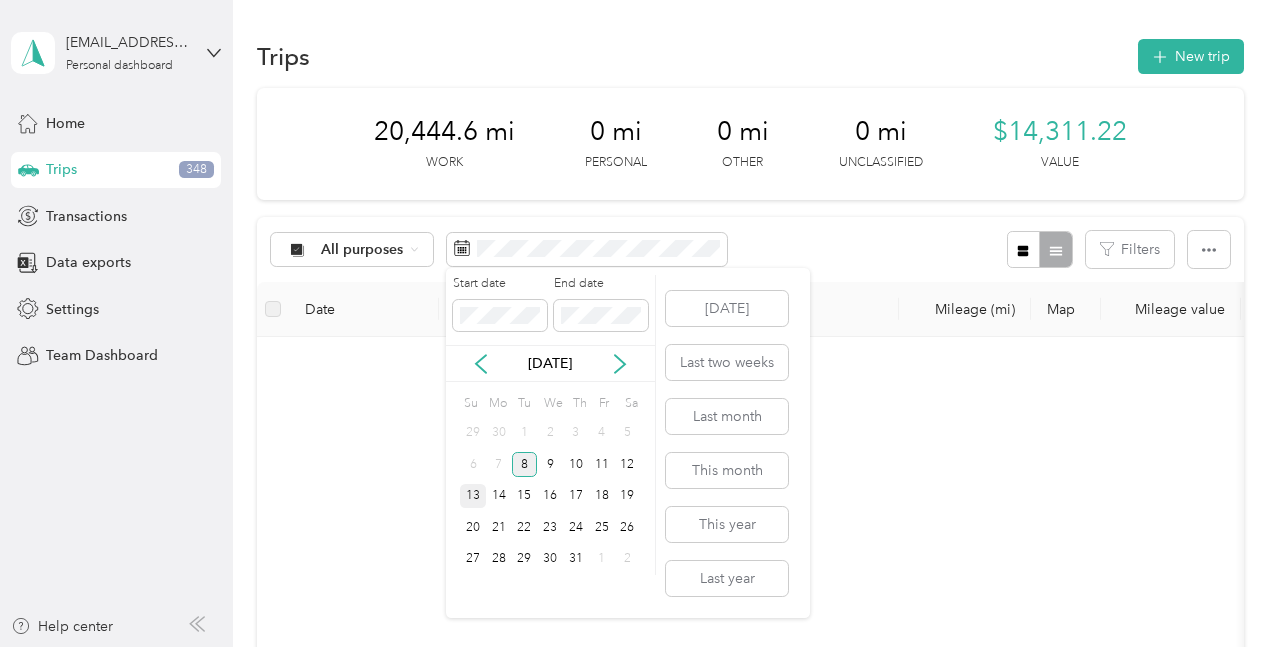 click on "8" at bounding box center [525, 464] 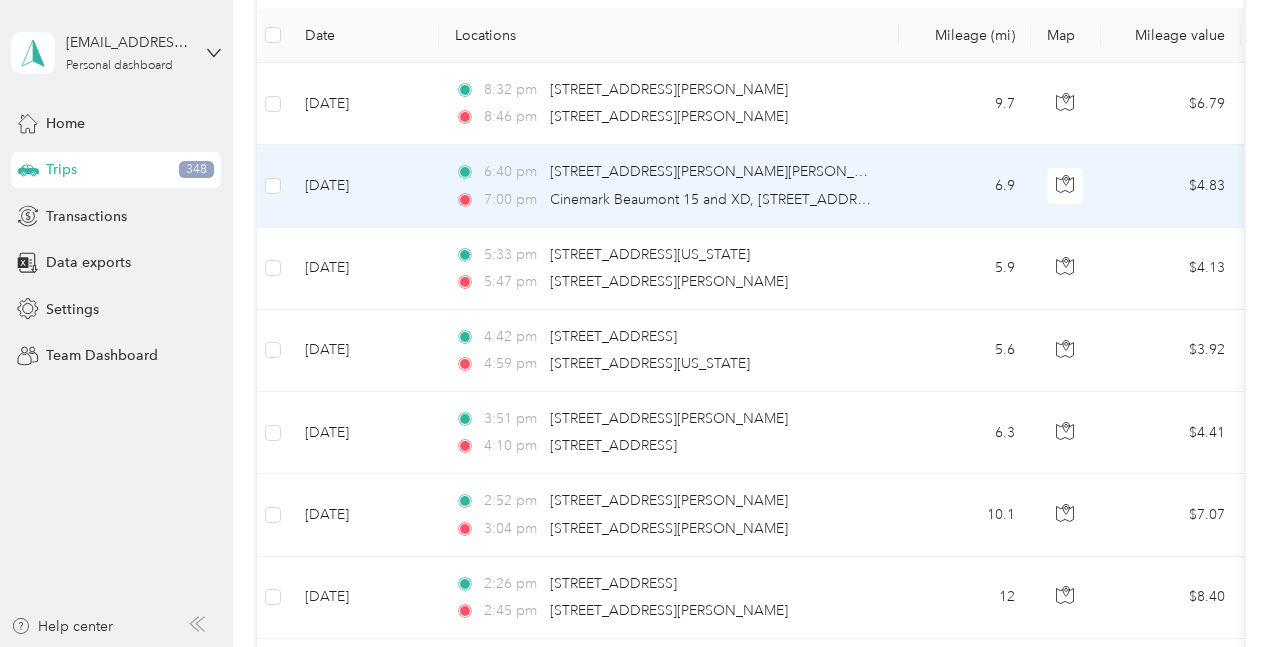 scroll, scrollTop: 300, scrollLeft: 0, axis: vertical 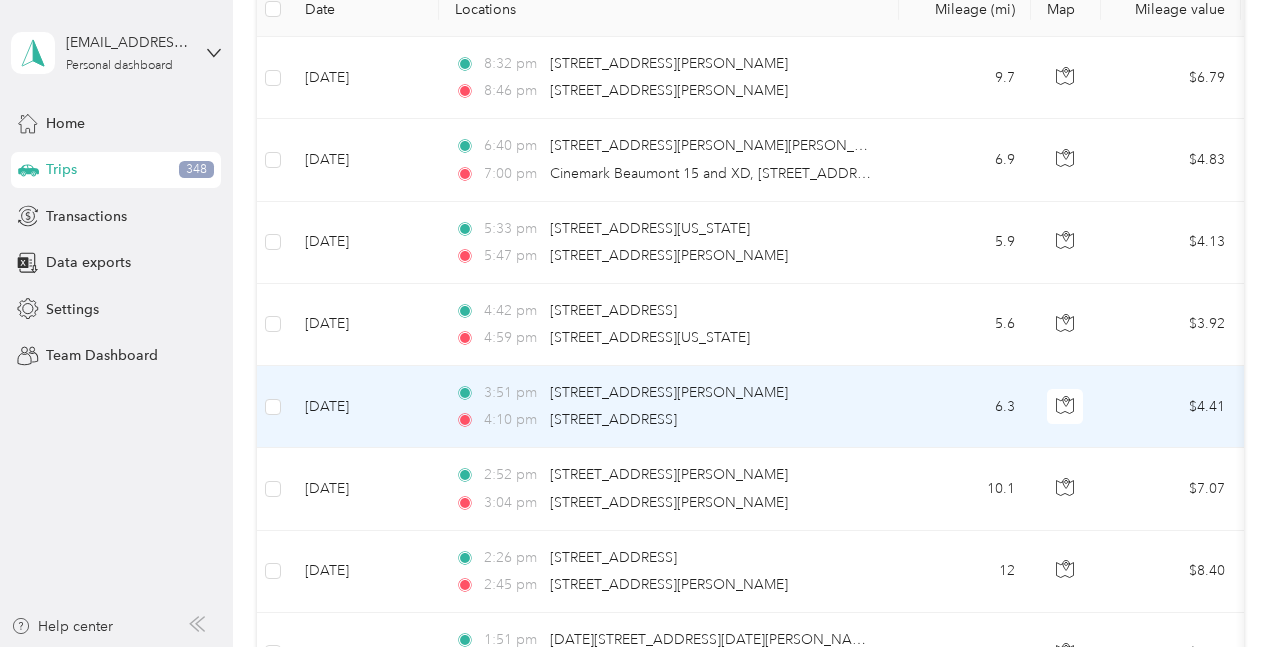 click on "6.3" at bounding box center (965, 407) 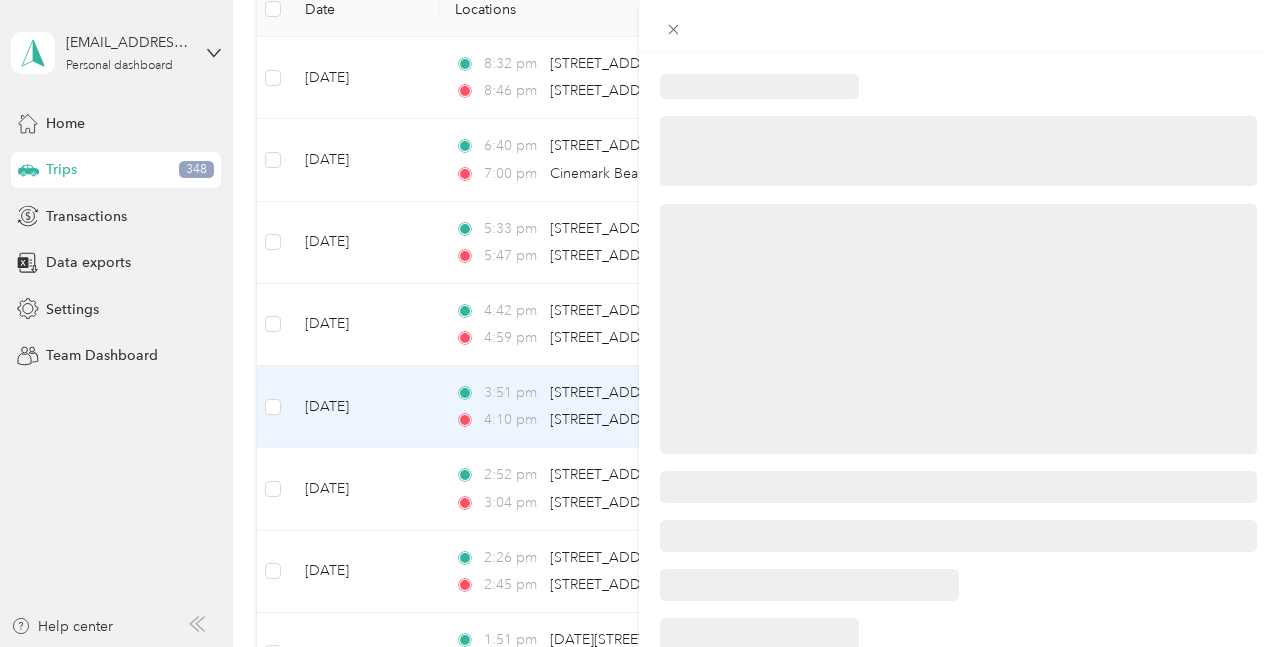 click at bounding box center [639, 323] 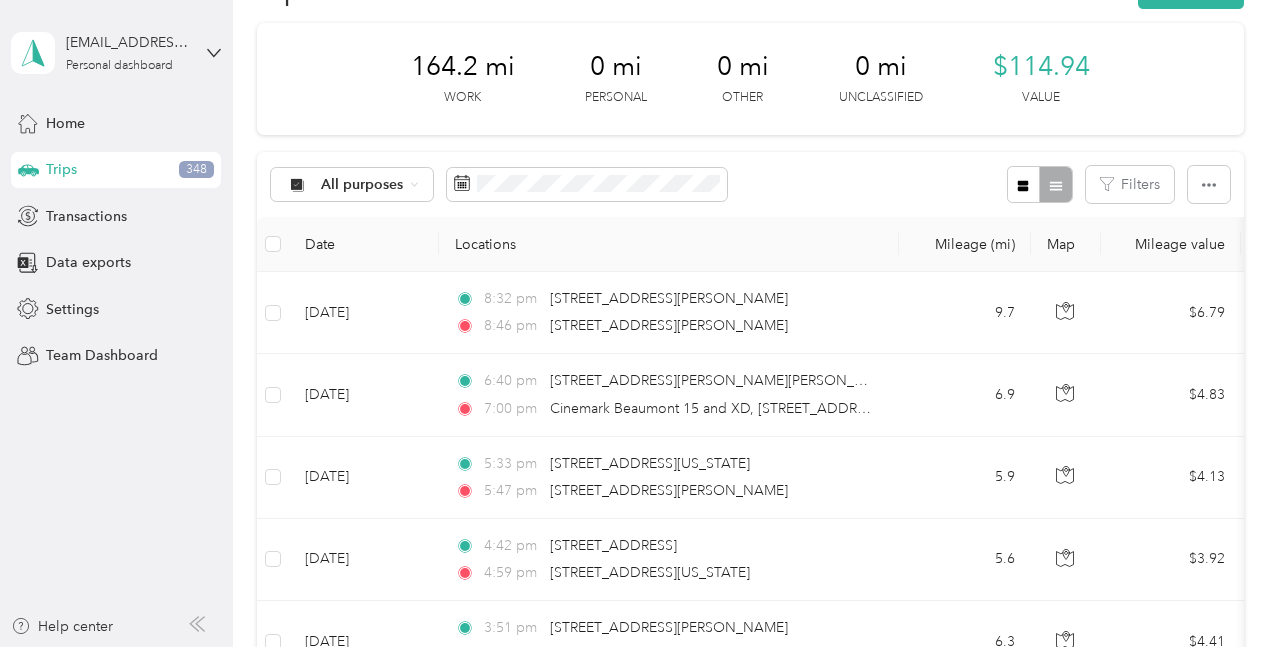 scroll, scrollTop: 100, scrollLeft: 0, axis: vertical 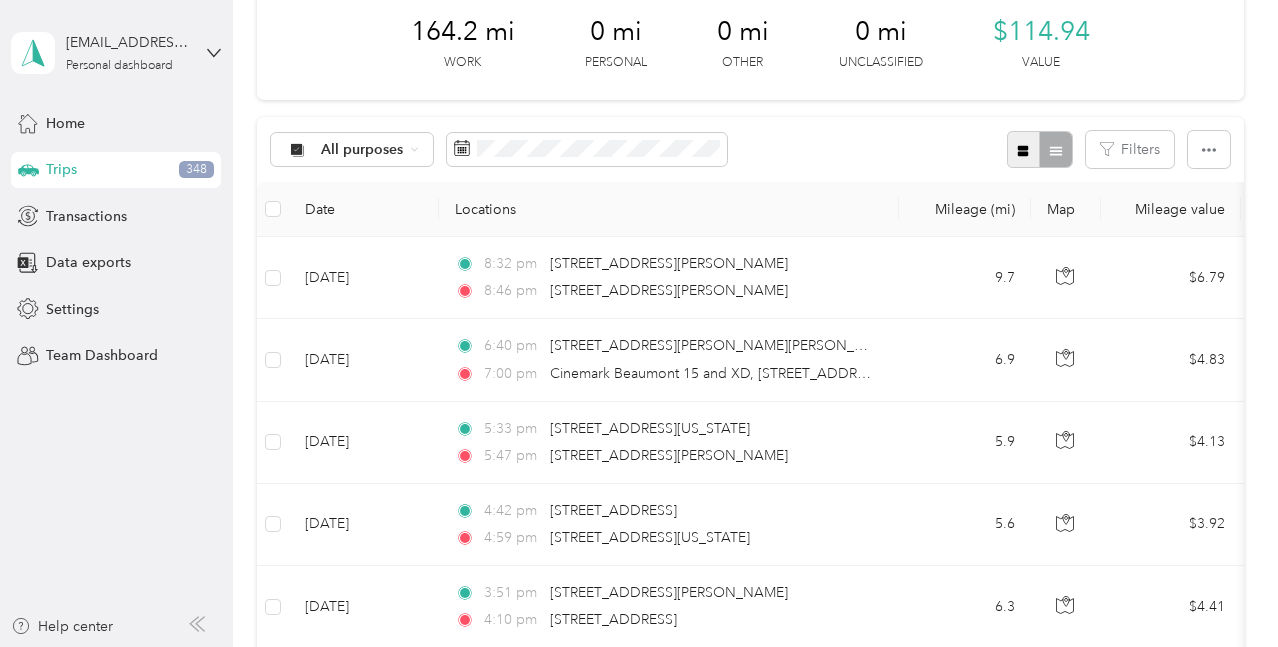 click 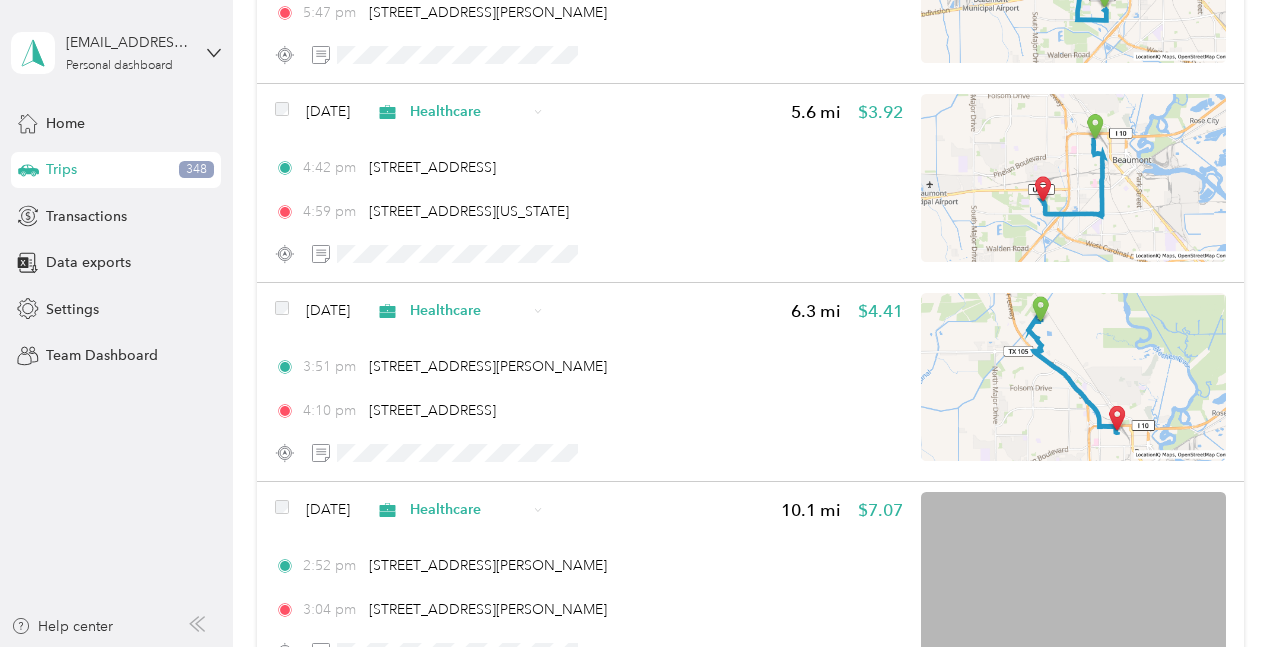 scroll, scrollTop: 800, scrollLeft: 0, axis: vertical 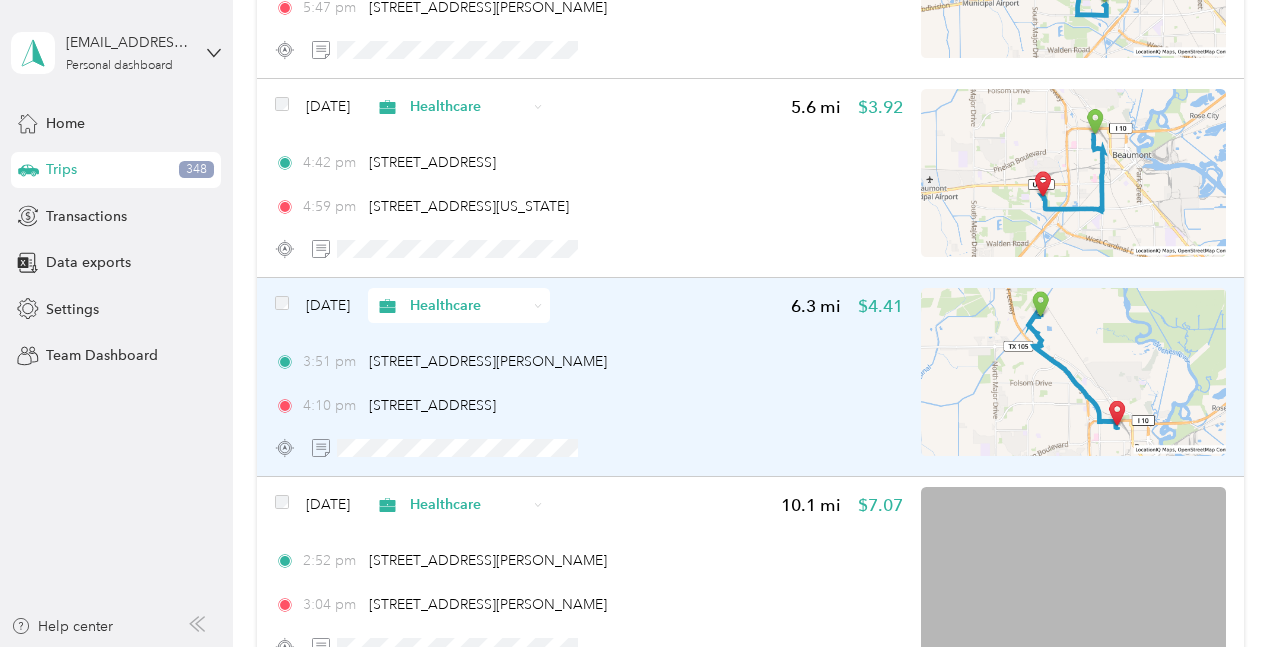 click at bounding box center (589, 447) 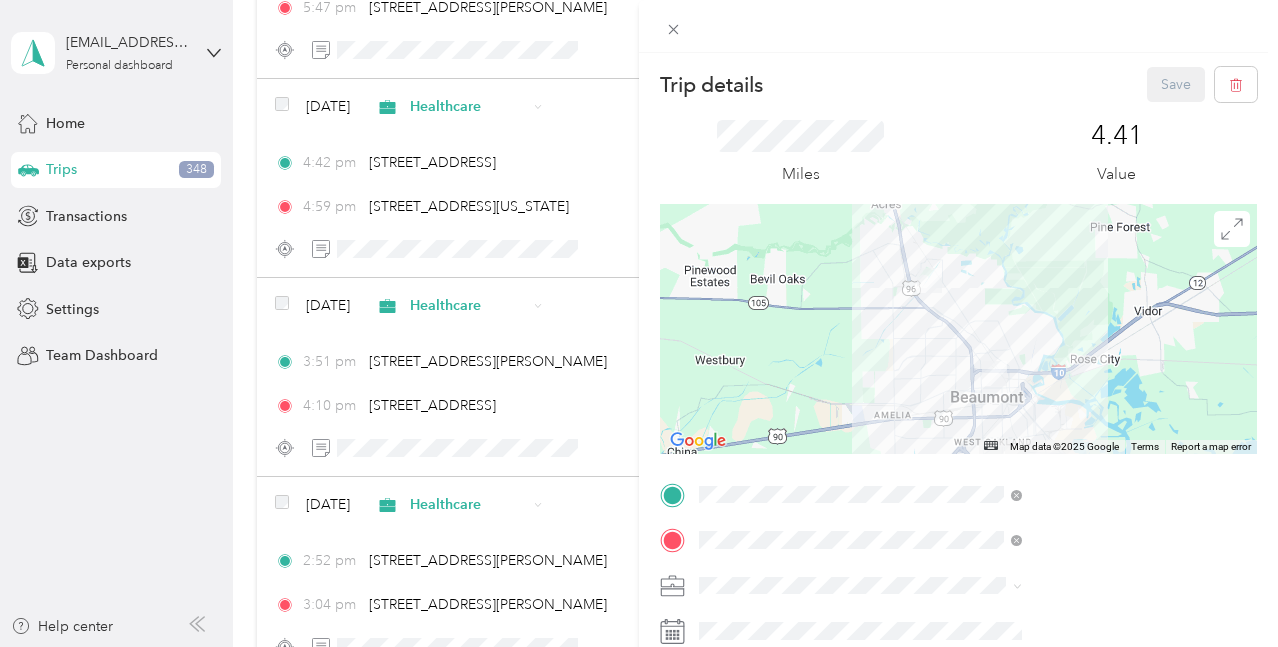 click on "Trip details Save This trip cannot be edited because it is either under review, approved, or paid. Contact your Team Manager to edit it. Miles 4.41 Value  ← Move left → Move right ↑ Move up ↓ Move down + Zoom in - Zoom out Home Jump left by 75% End Jump right by 75% Page Up Jump up by 75% Page Down Jump down by 75% Map Data Map data ©2025 Google Map data ©2025 Google 5 km  Click to toggle between metric and imperial units Terms Report a map error TO Add photo" at bounding box center [639, 323] 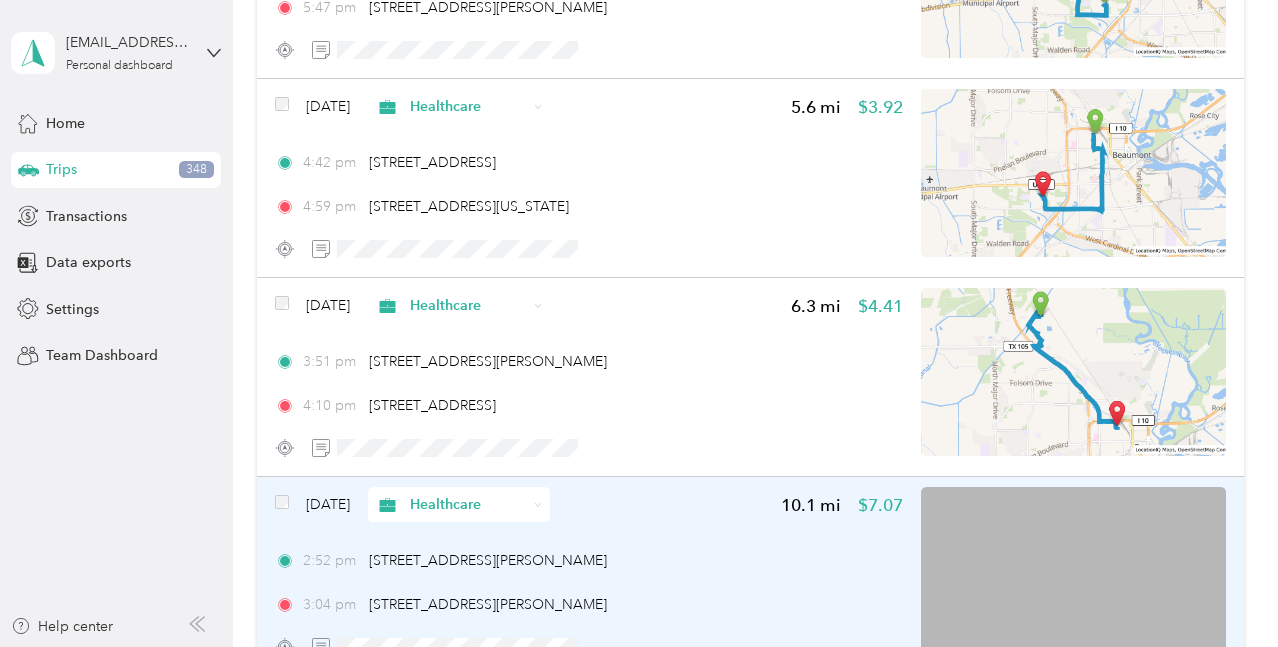 click at bounding box center [1074, 571] 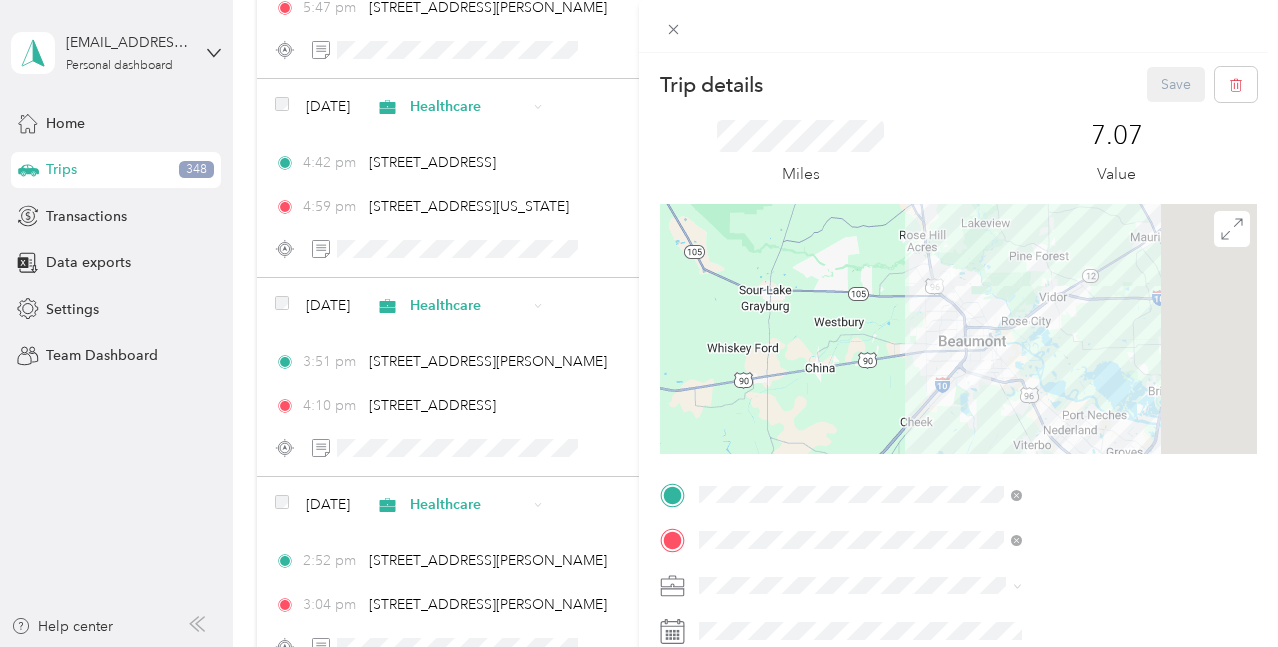 click at bounding box center [958, 329] 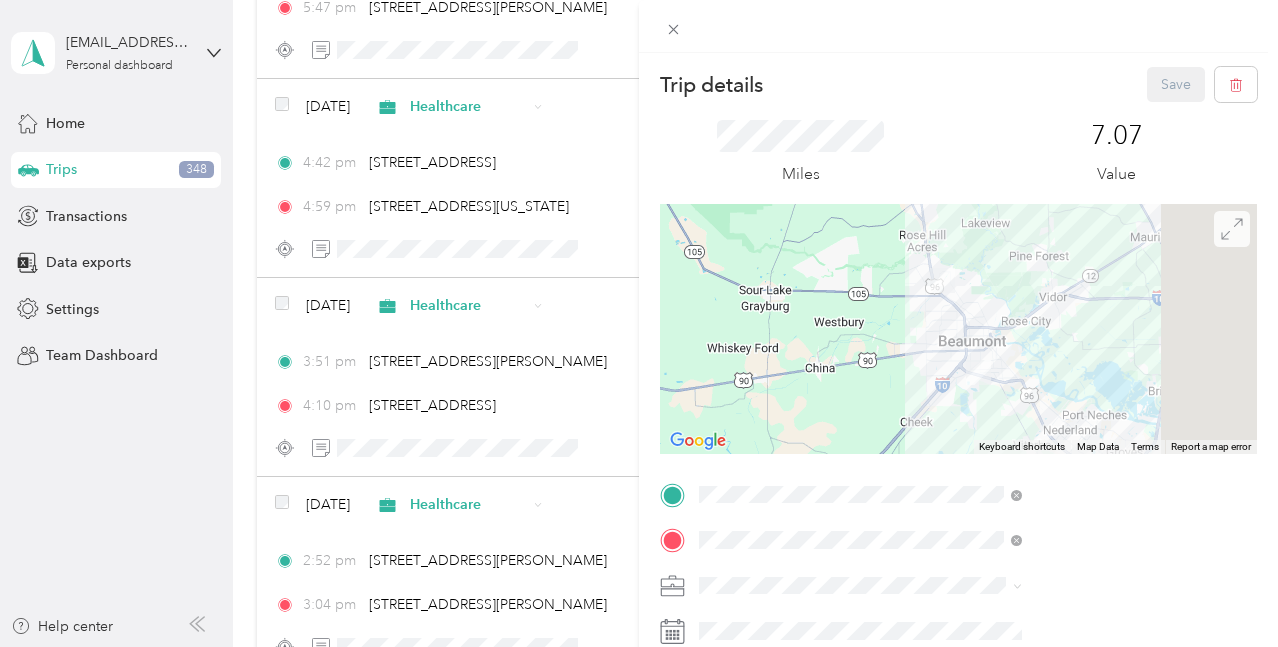 click 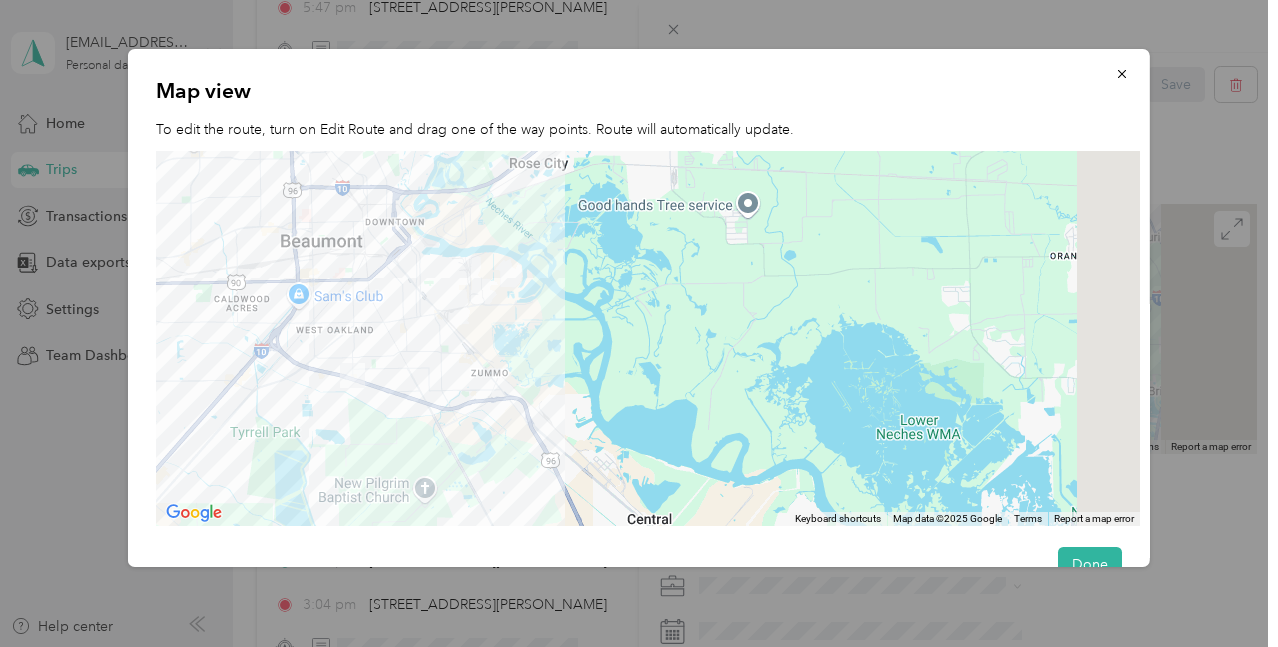 drag, startPoint x: 729, startPoint y: 427, endPoint x: 628, endPoint y: 249, distance: 204.65825 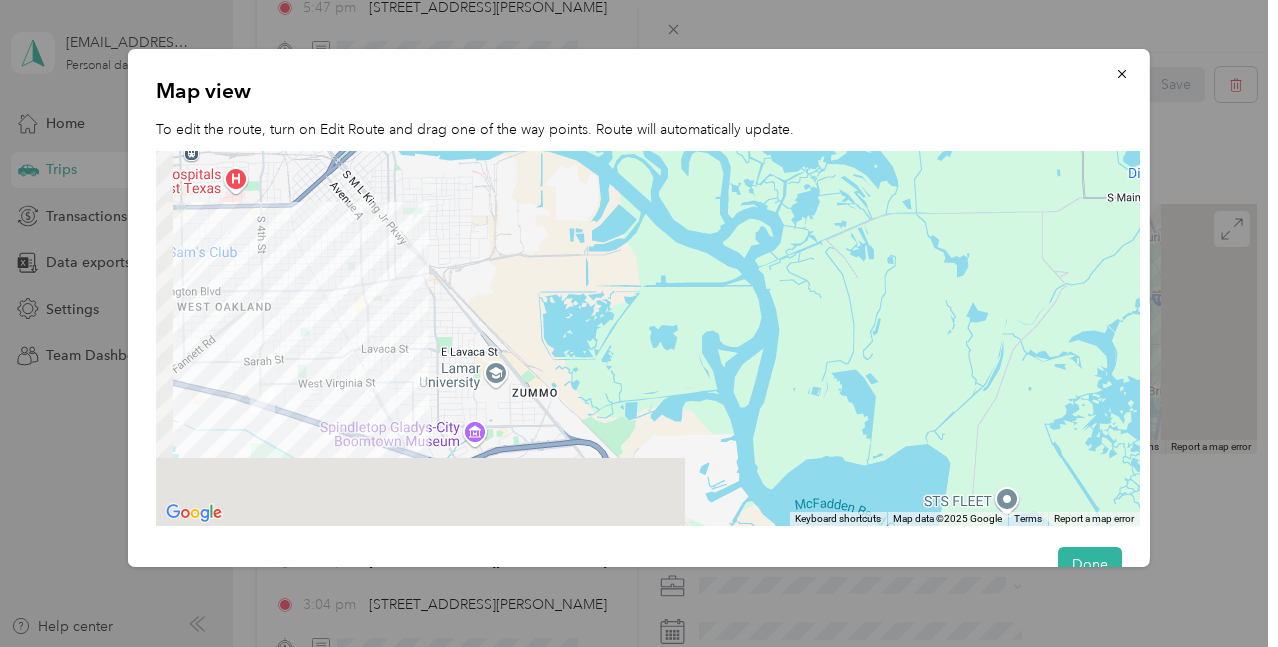 drag, startPoint x: 581, startPoint y: 340, endPoint x: 761, endPoint y: 258, distance: 197.79788 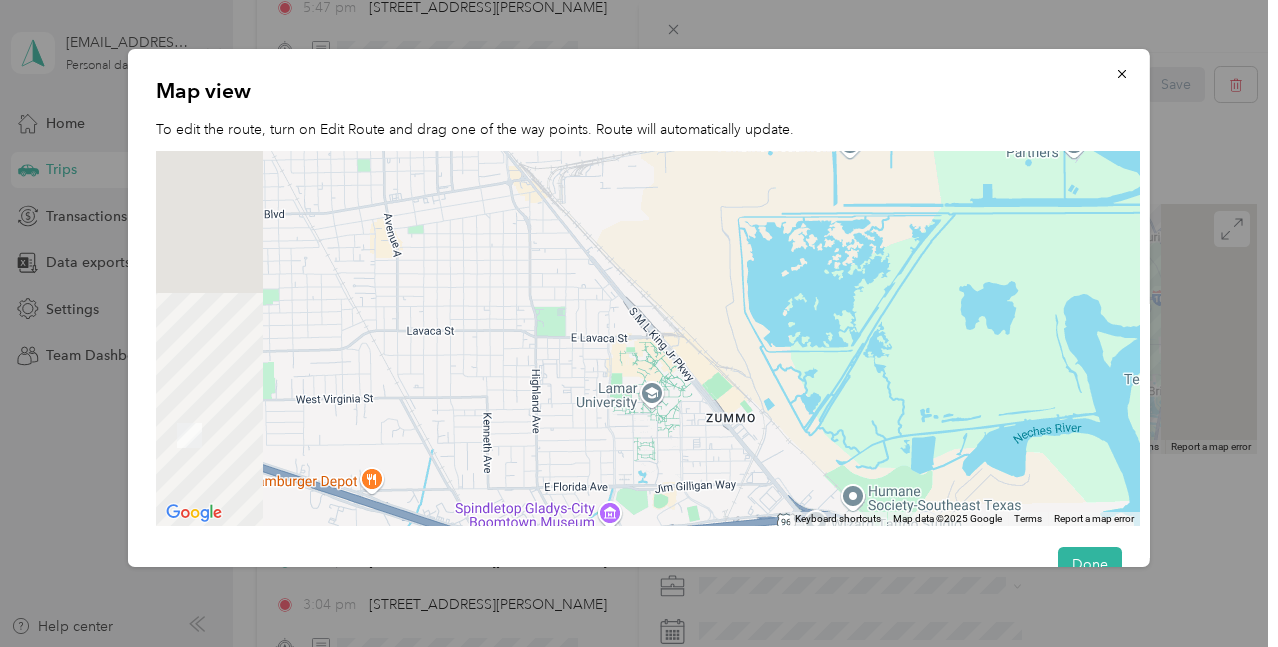 drag, startPoint x: 645, startPoint y: 205, endPoint x: 985, endPoint y: 87, distance: 359.89444 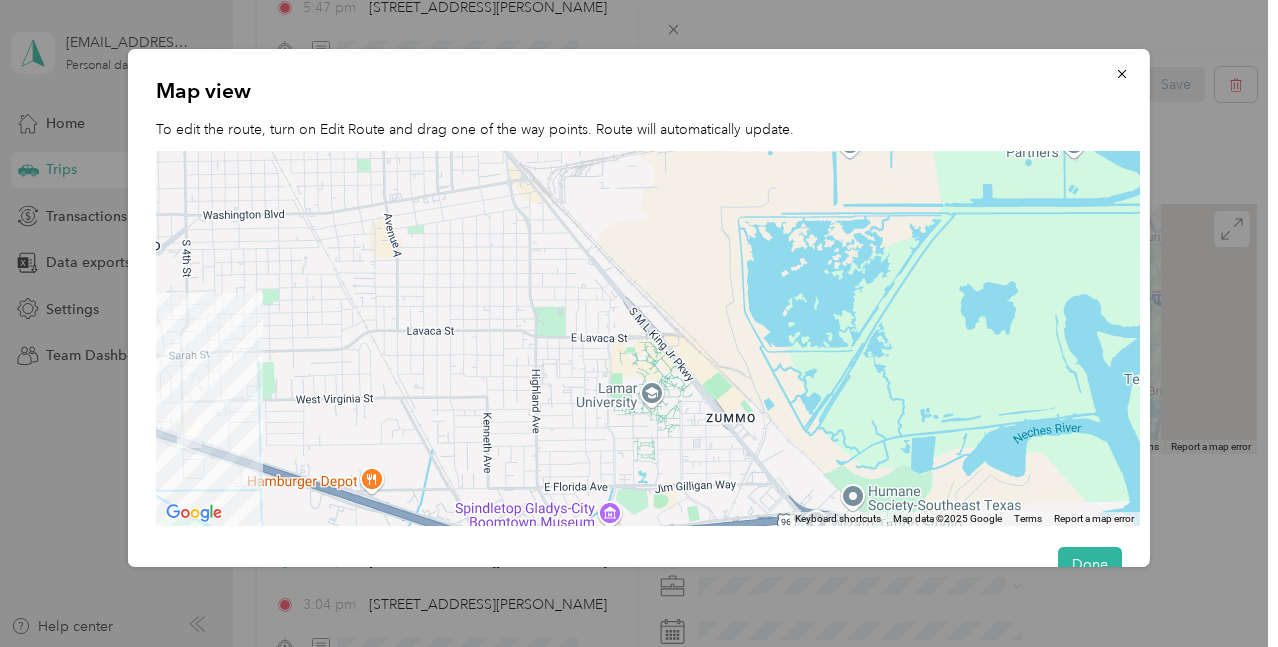 drag, startPoint x: 833, startPoint y: 139, endPoint x: 953, endPoint y: 117, distance: 122 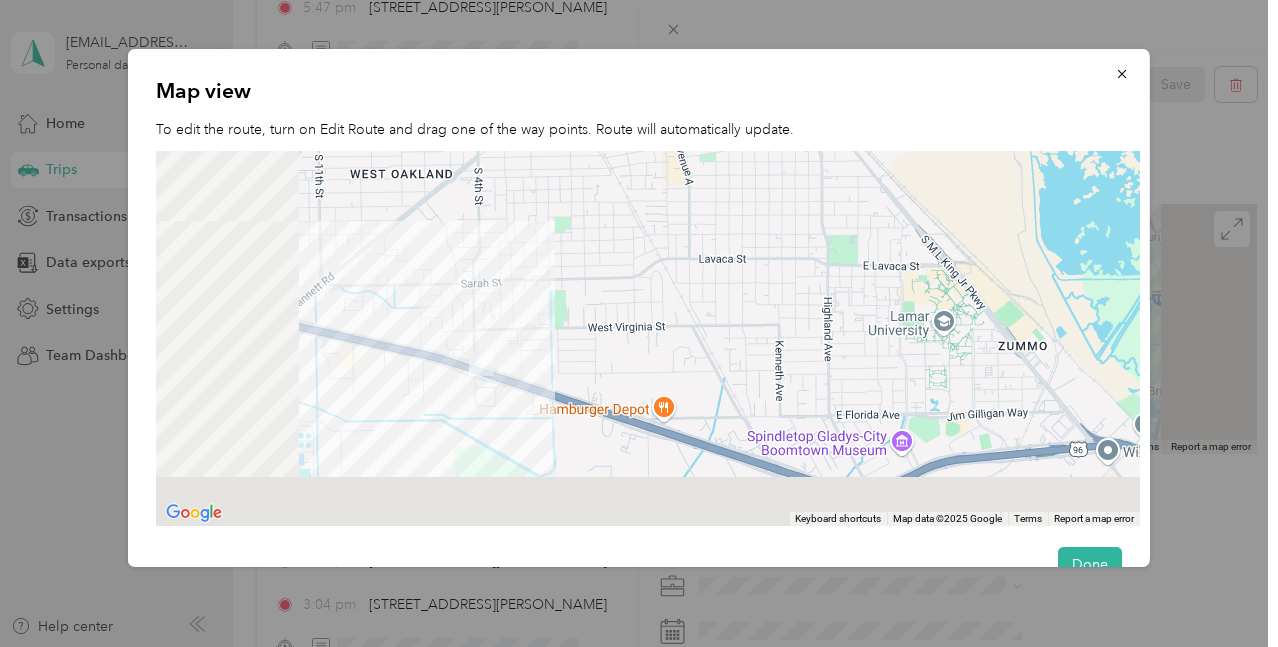 drag, startPoint x: 363, startPoint y: 349, endPoint x: 662, endPoint y: 276, distance: 307.78238 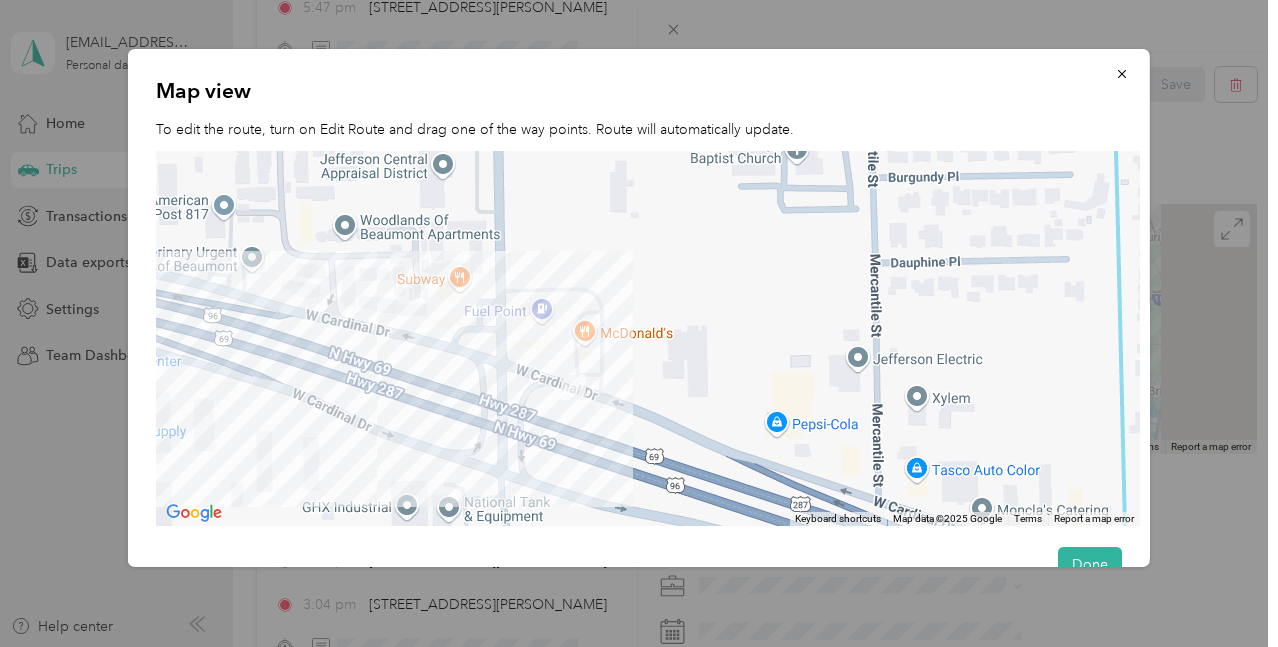 drag, startPoint x: 511, startPoint y: 338, endPoint x: 1042, endPoint y: 259, distance: 536.8445 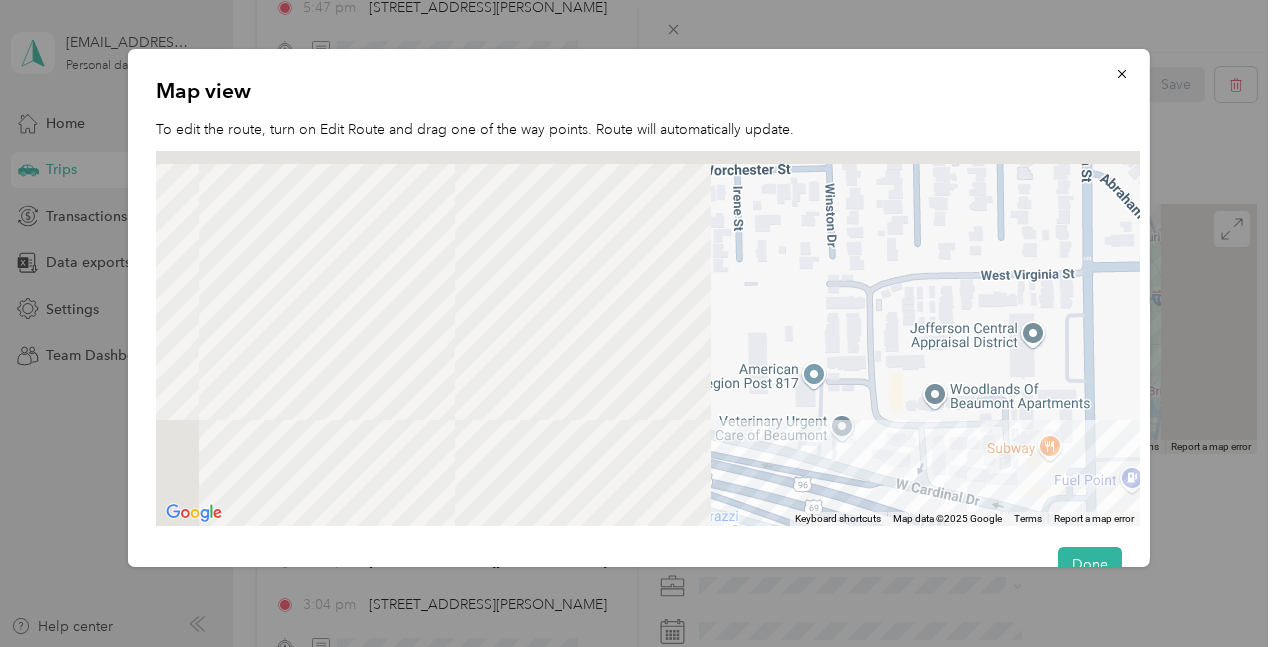 drag, startPoint x: 396, startPoint y: 312, endPoint x: 968, endPoint y: 477, distance: 595.32263 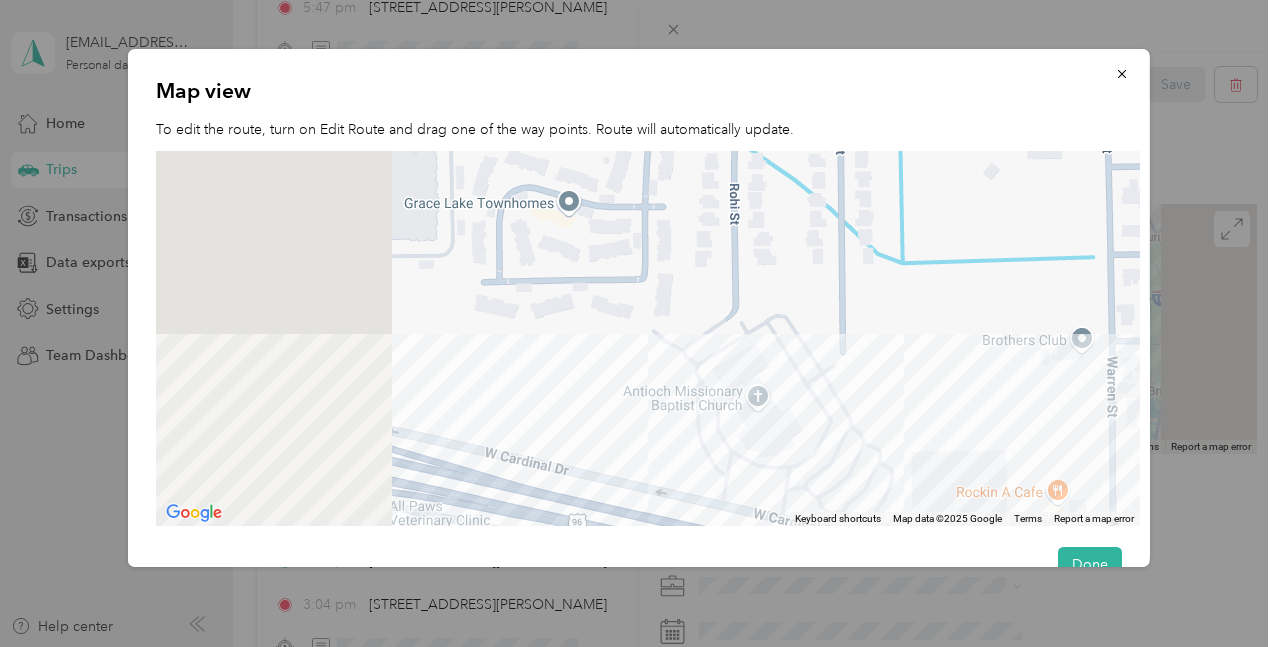 drag, startPoint x: 724, startPoint y: 321, endPoint x: 986, endPoint y: 430, distance: 283.7693 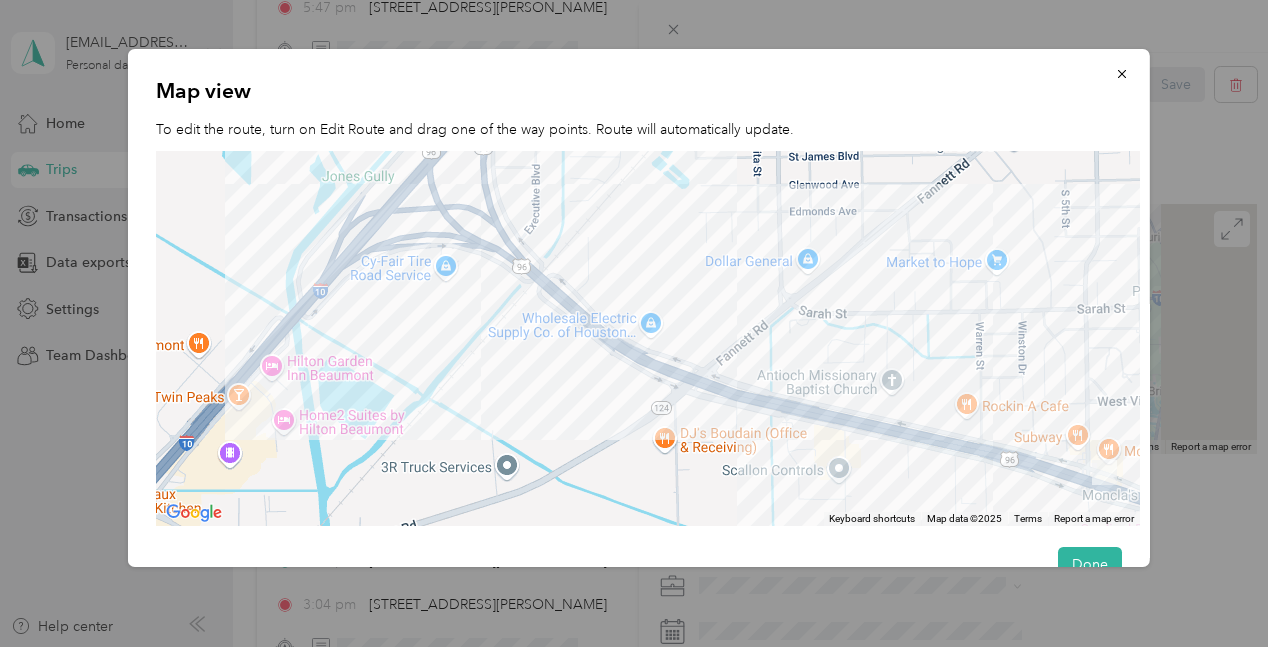 scroll, scrollTop: 51, scrollLeft: 0, axis: vertical 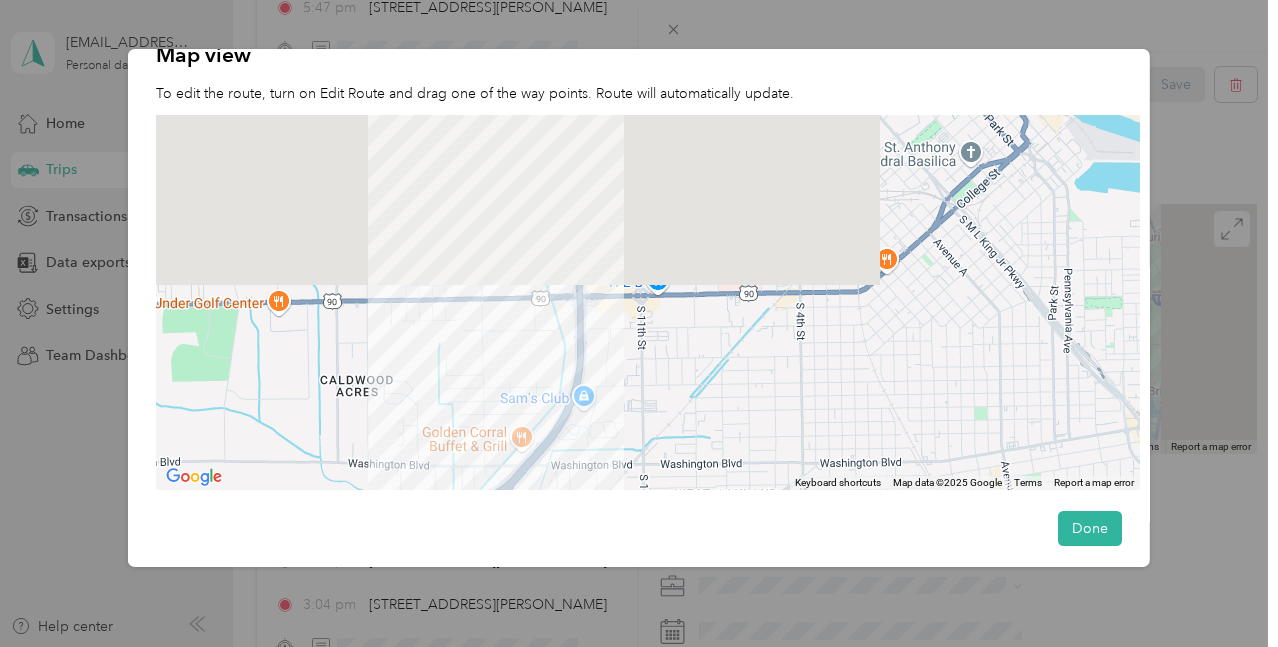 drag, startPoint x: 694, startPoint y: 239, endPoint x: 683, endPoint y: 537, distance: 298.20294 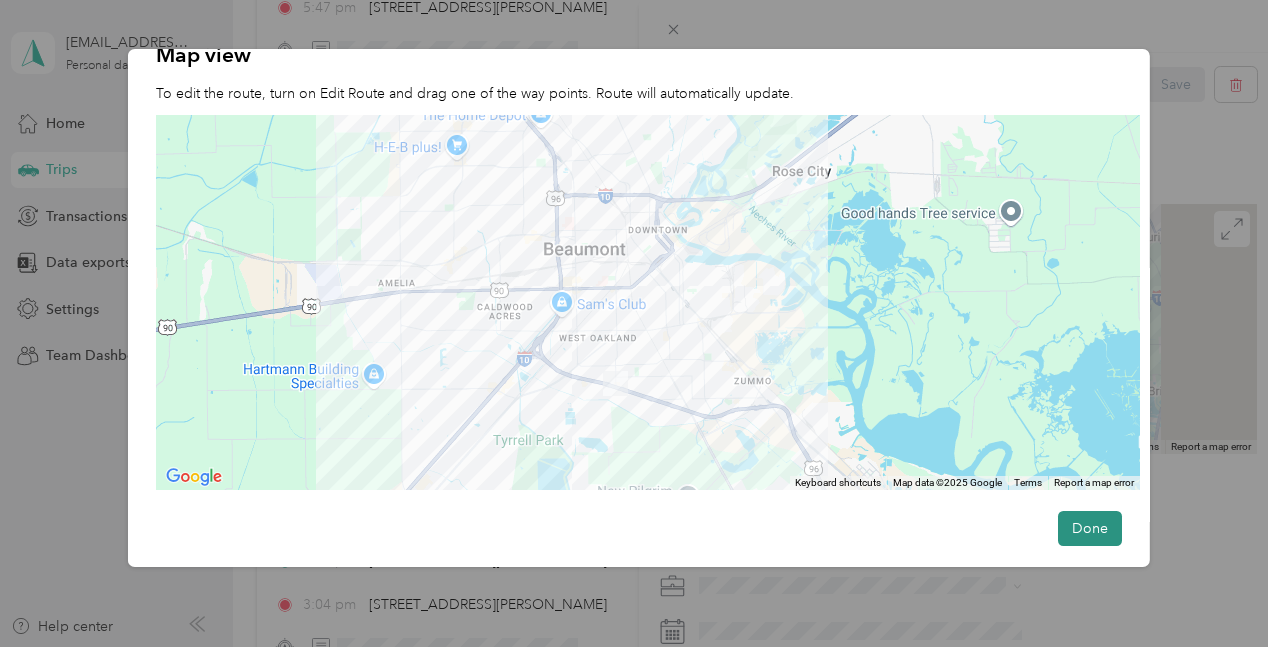 click on "Done" at bounding box center (1090, 528) 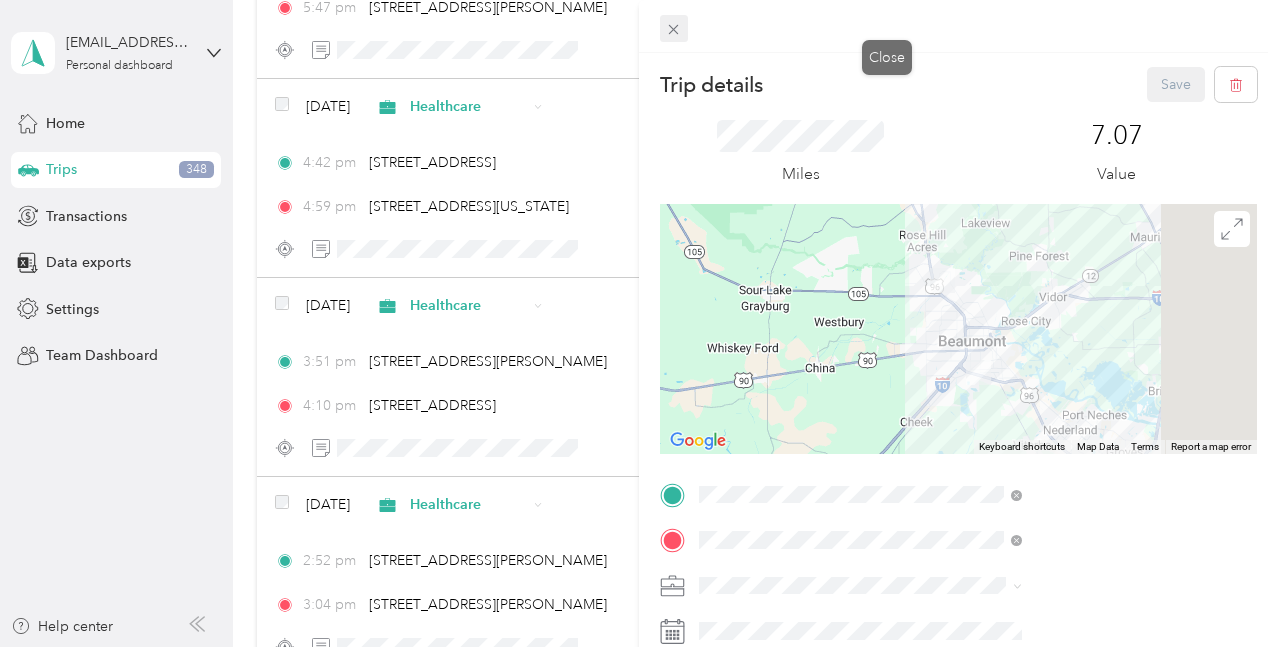 click 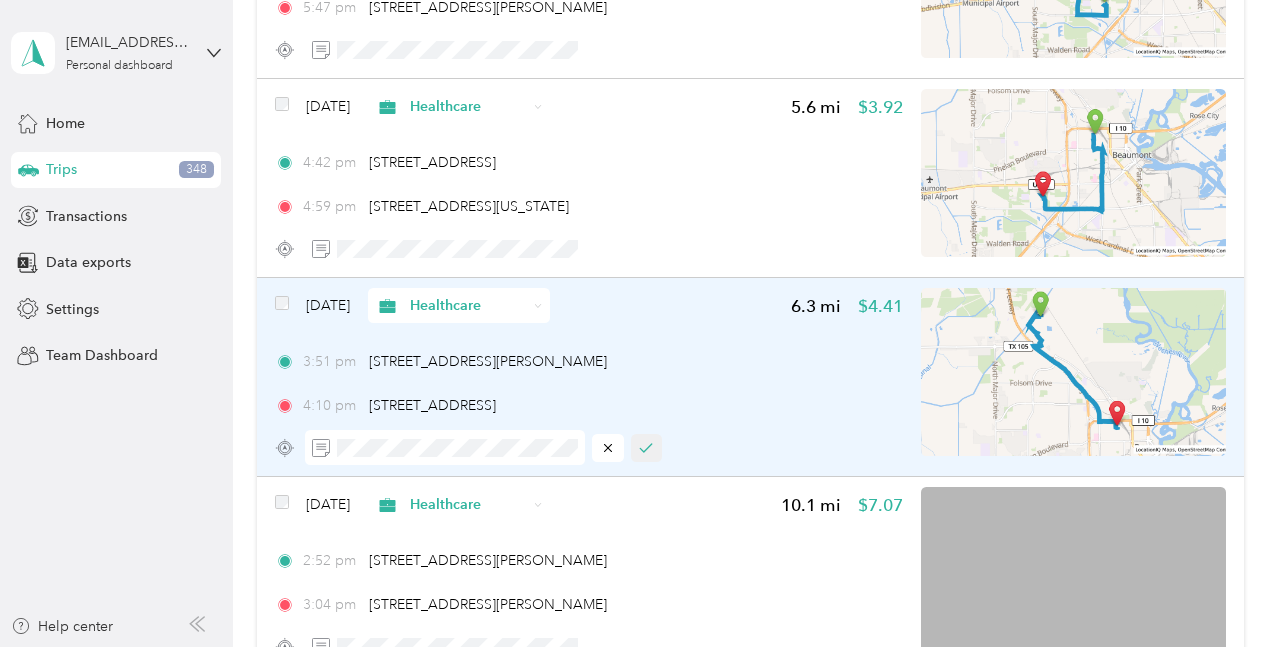 click at bounding box center (647, 448) 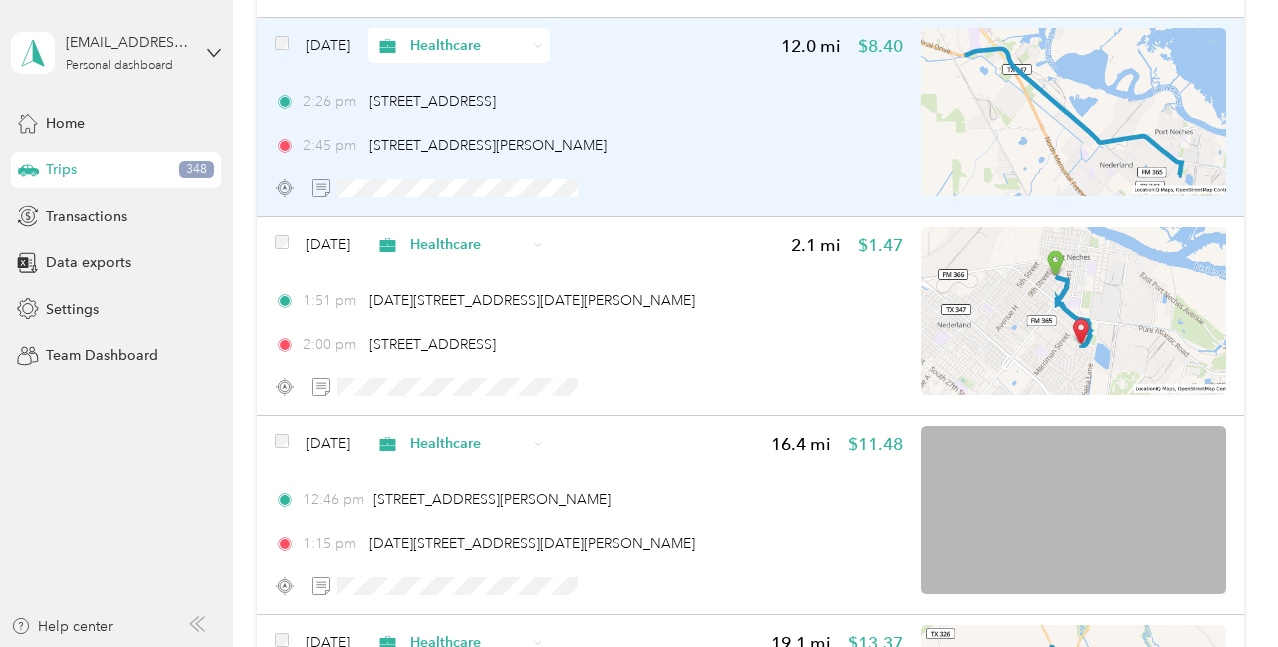 scroll, scrollTop: 1500, scrollLeft: 0, axis: vertical 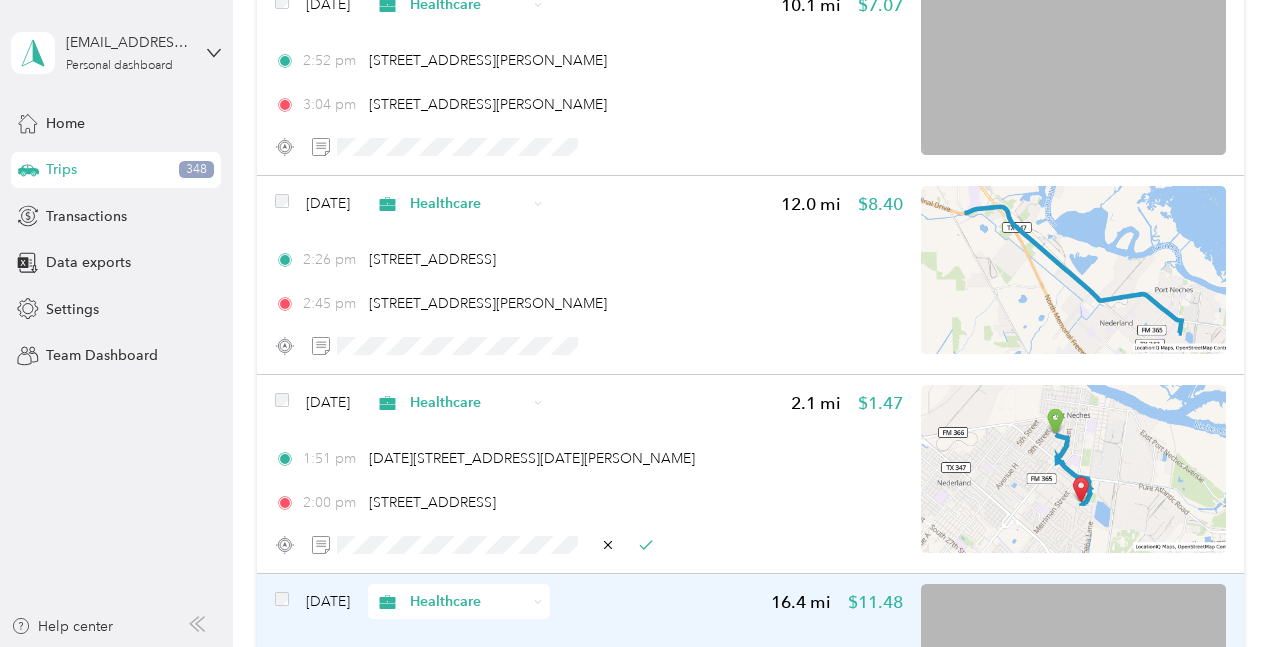drag, startPoint x: 596, startPoint y: 496, endPoint x: 609, endPoint y: 467, distance: 31.780497 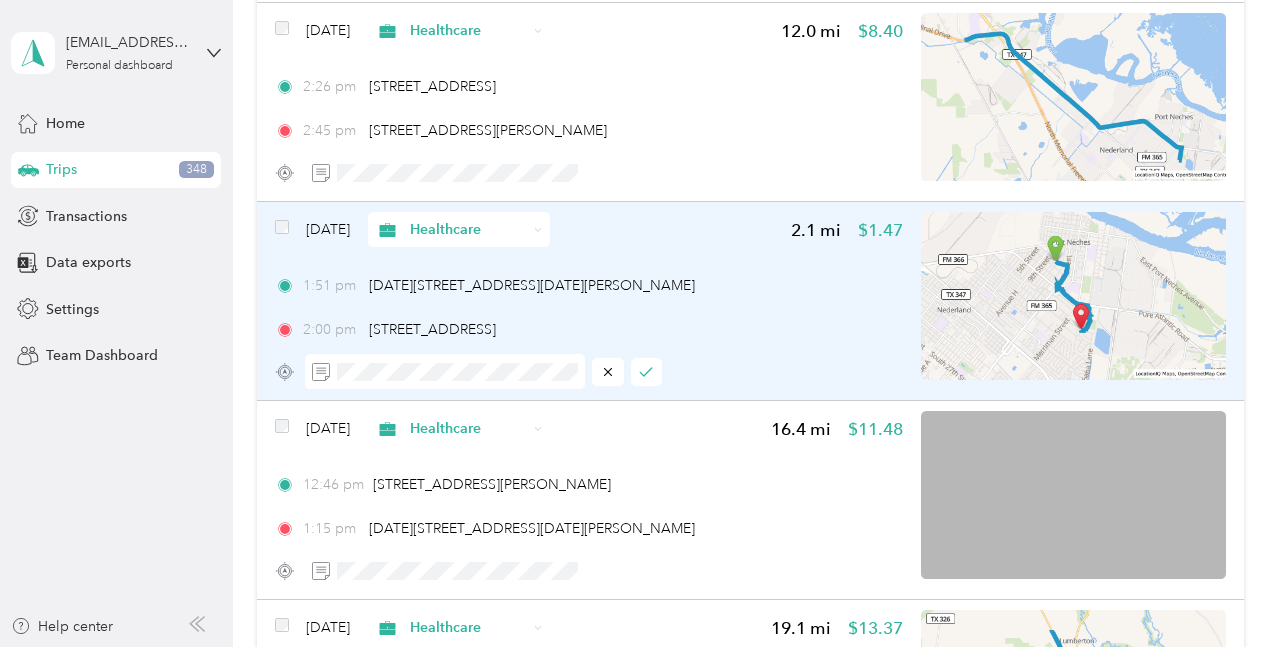 scroll, scrollTop: 1466, scrollLeft: 0, axis: vertical 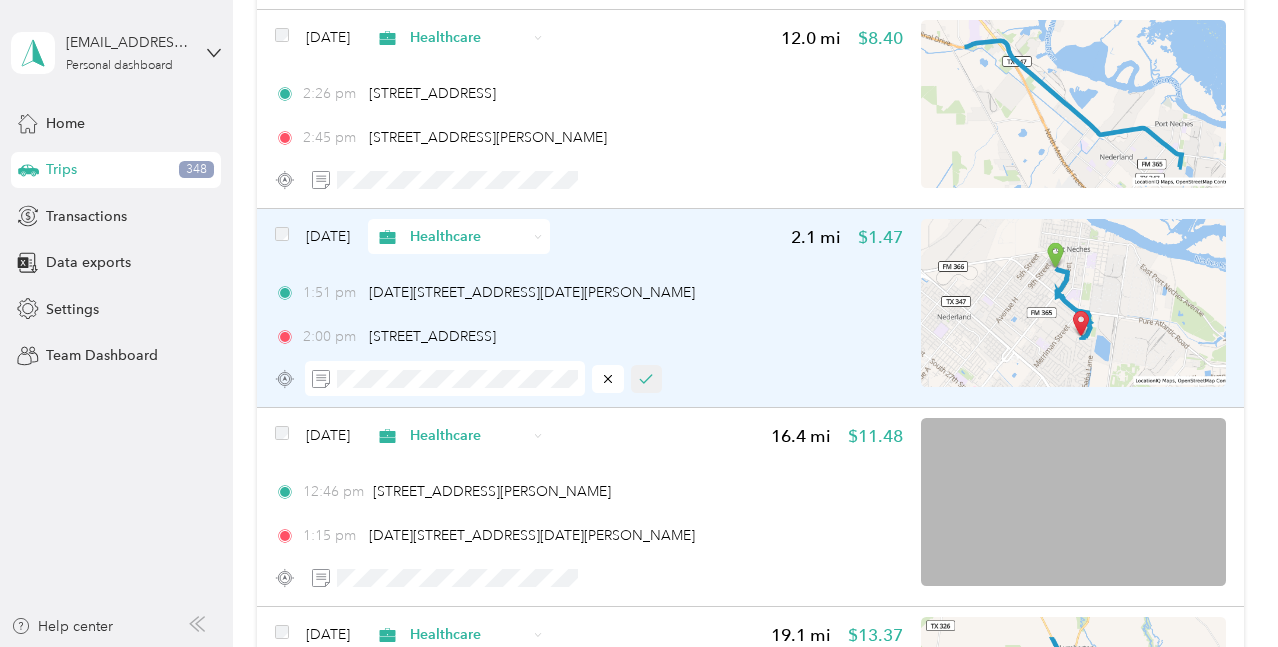 click at bounding box center (647, 379) 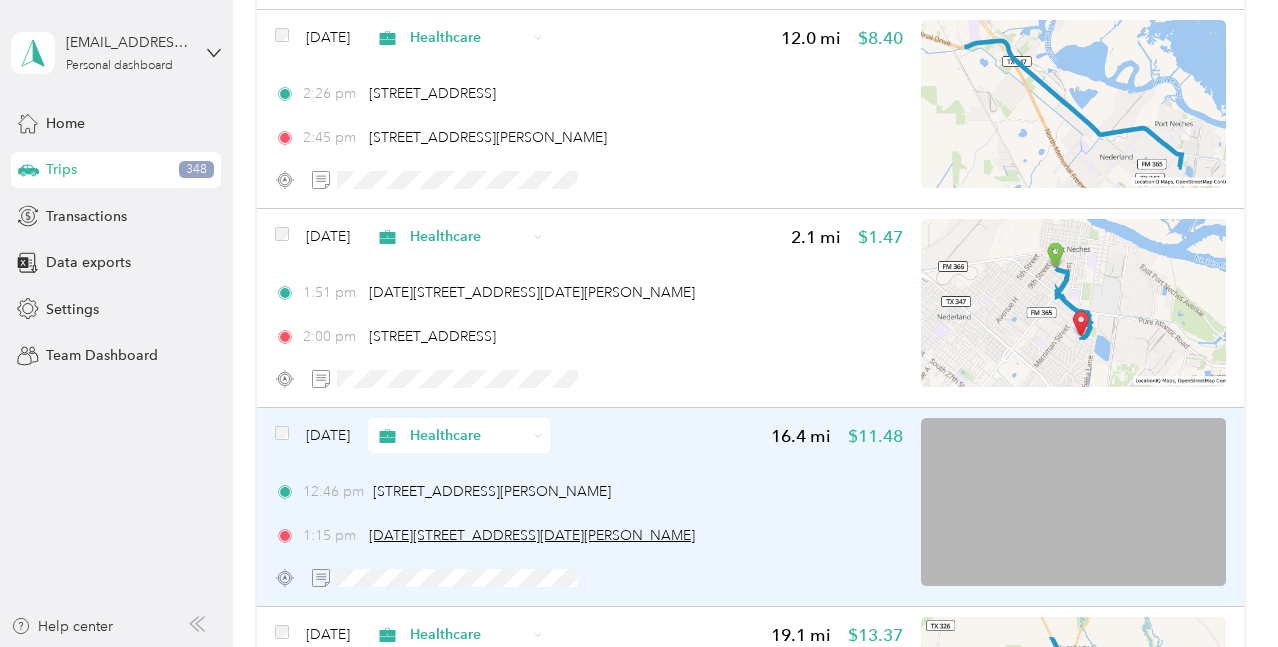 drag, startPoint x: 383, startPoint y: 488, endPoint x: 399, endPoint y: 527, distance: 42.154476 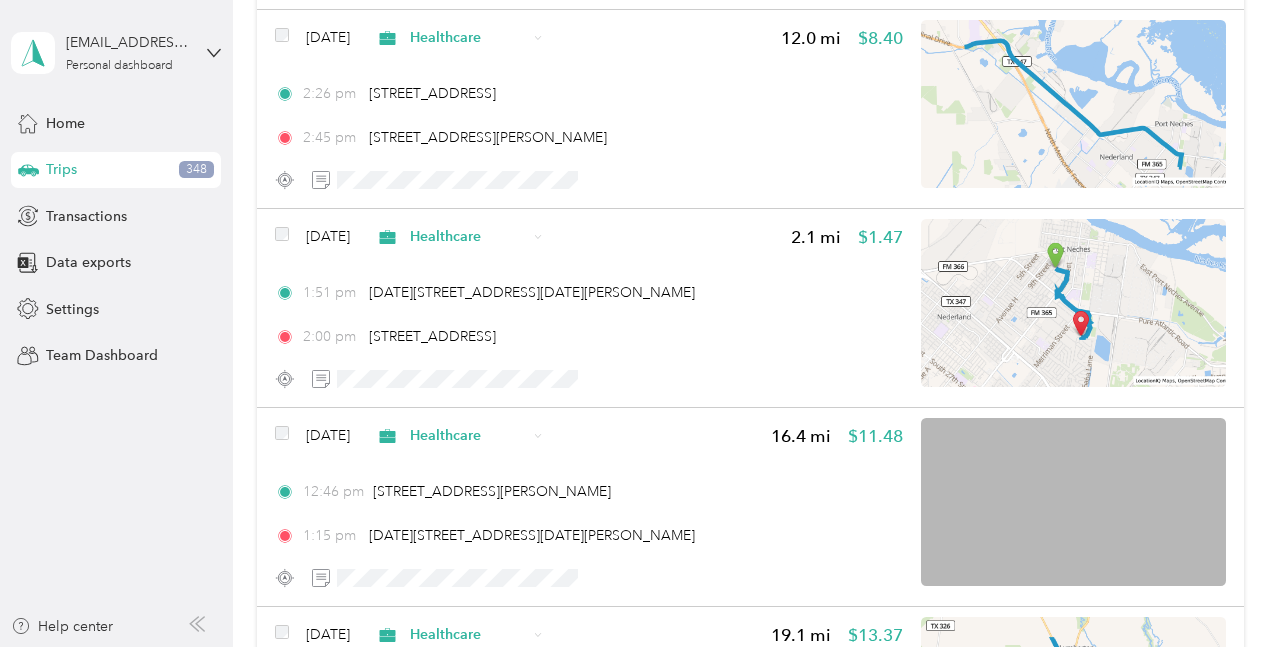 drag, startPoint x: 399, startPoint y: 527, endPoint x: 119, endPoint y: 471, distance: 285.5451 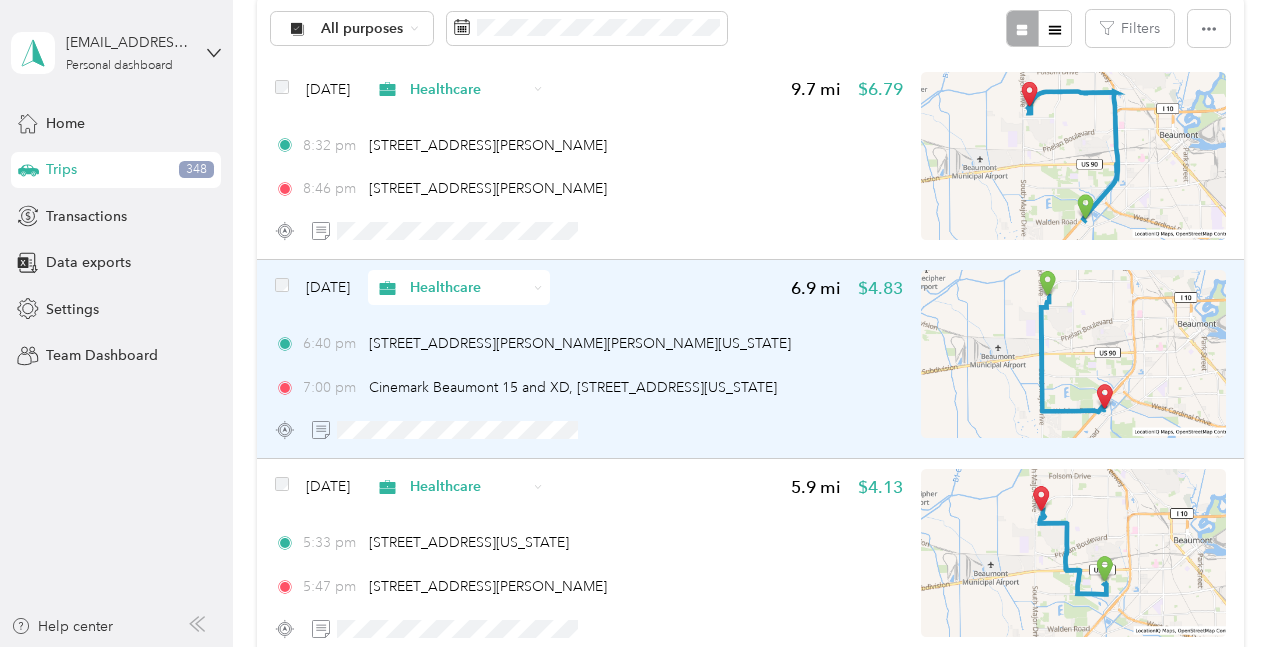 scroll, scrollTop: 0, scrollLeft: 0, axis: both 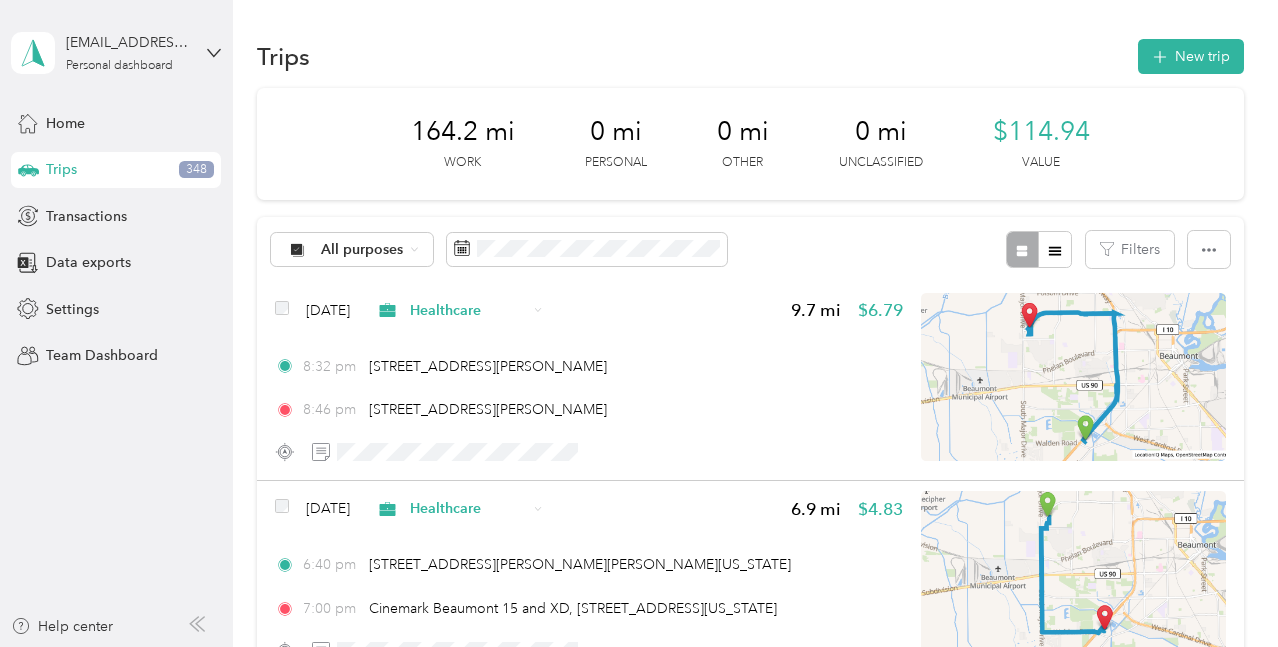 click on "[EMAIL_ADDRESS][DOMAIN_NAME] Personal dashboard Home Trips 348 Transactions Data exports Settings Team Dashboard   Help center" at bounding box center [116, 323] 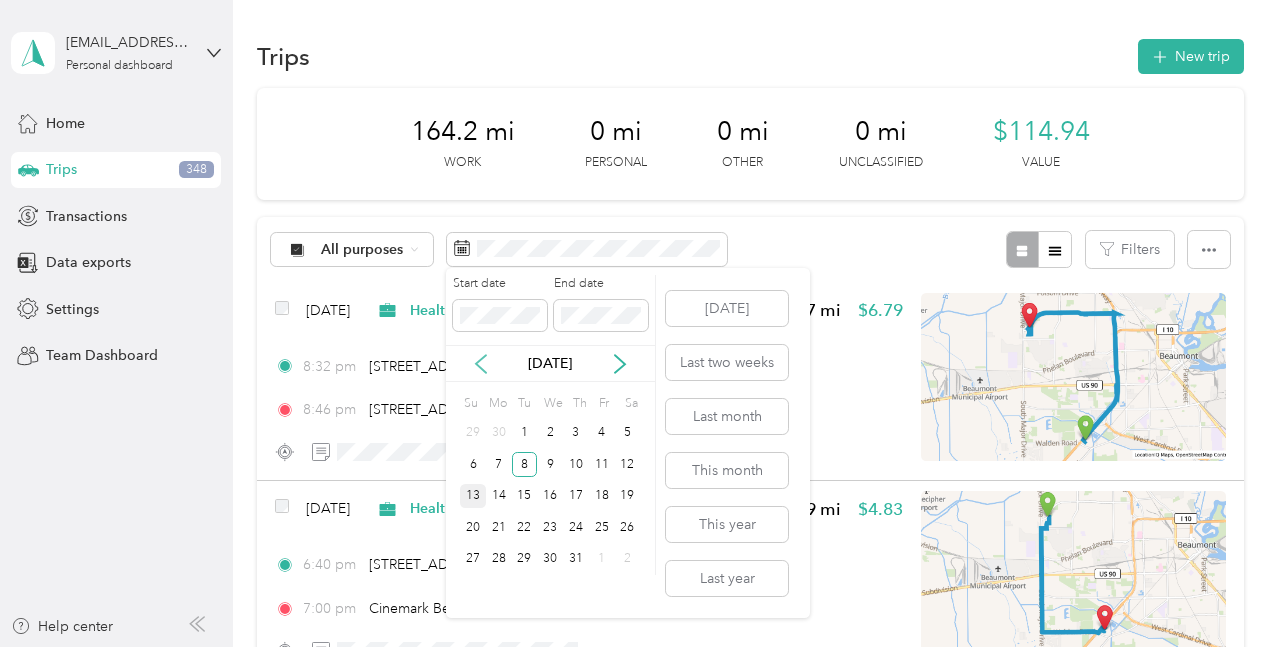 click 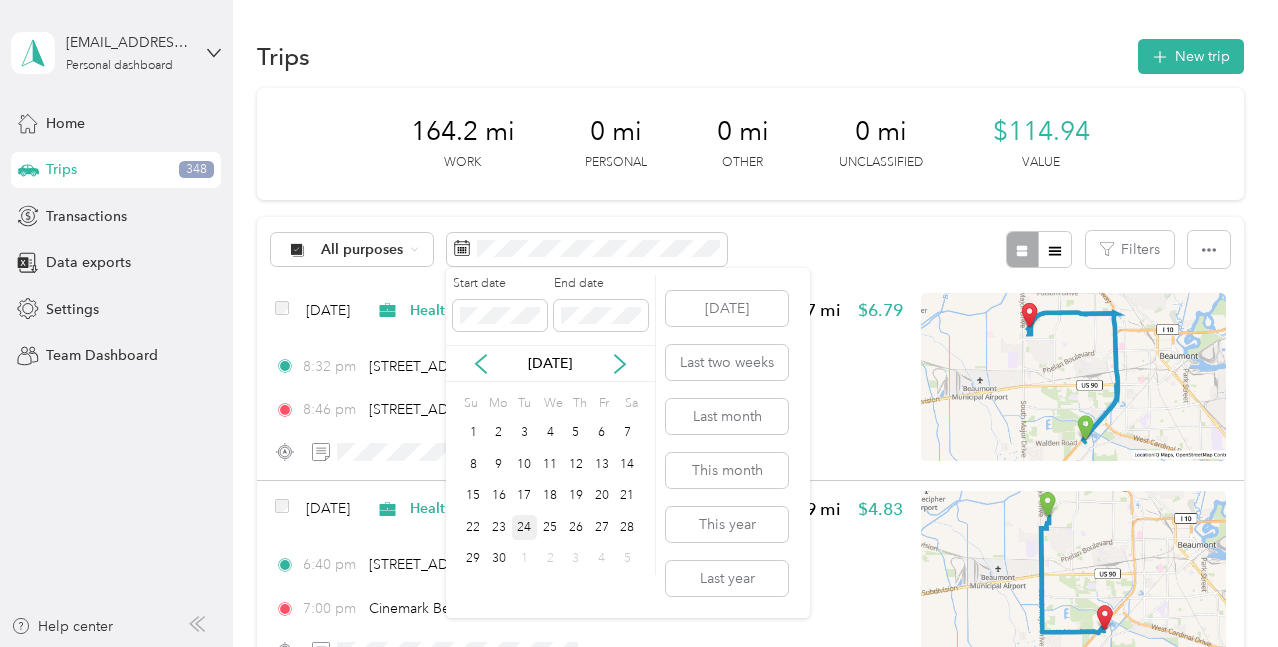 click on "24" at bounding box center (525, 527) 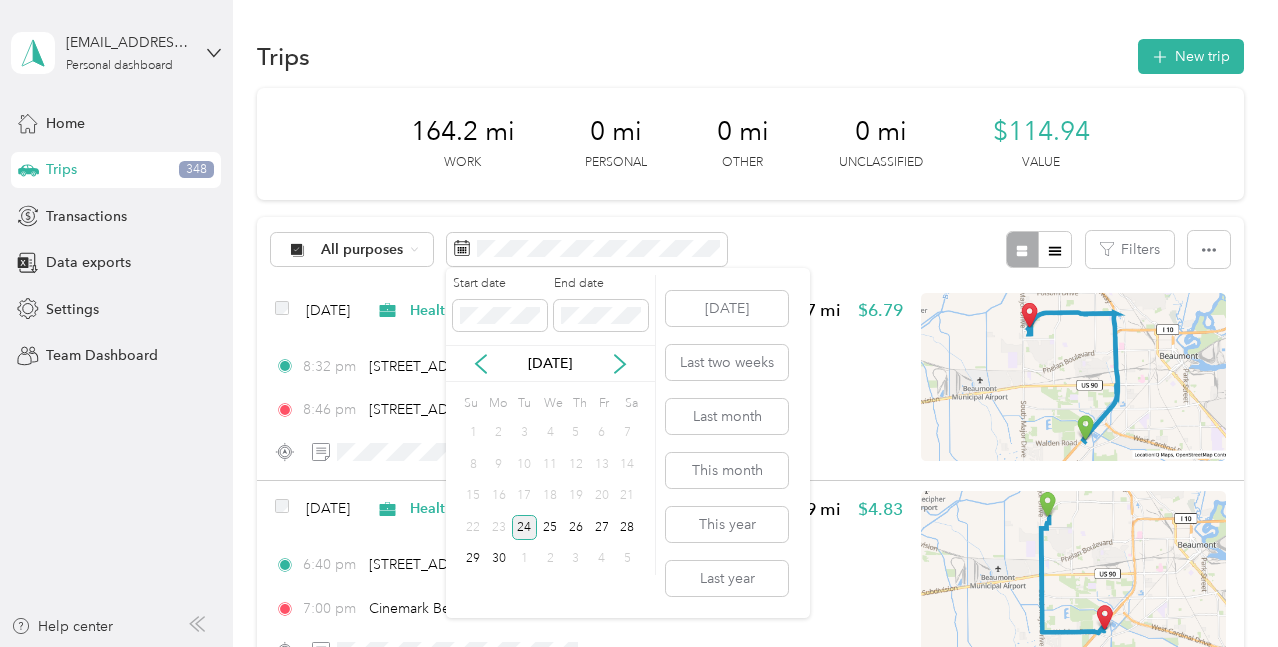 click on "24" at bounding box center (525, 527) 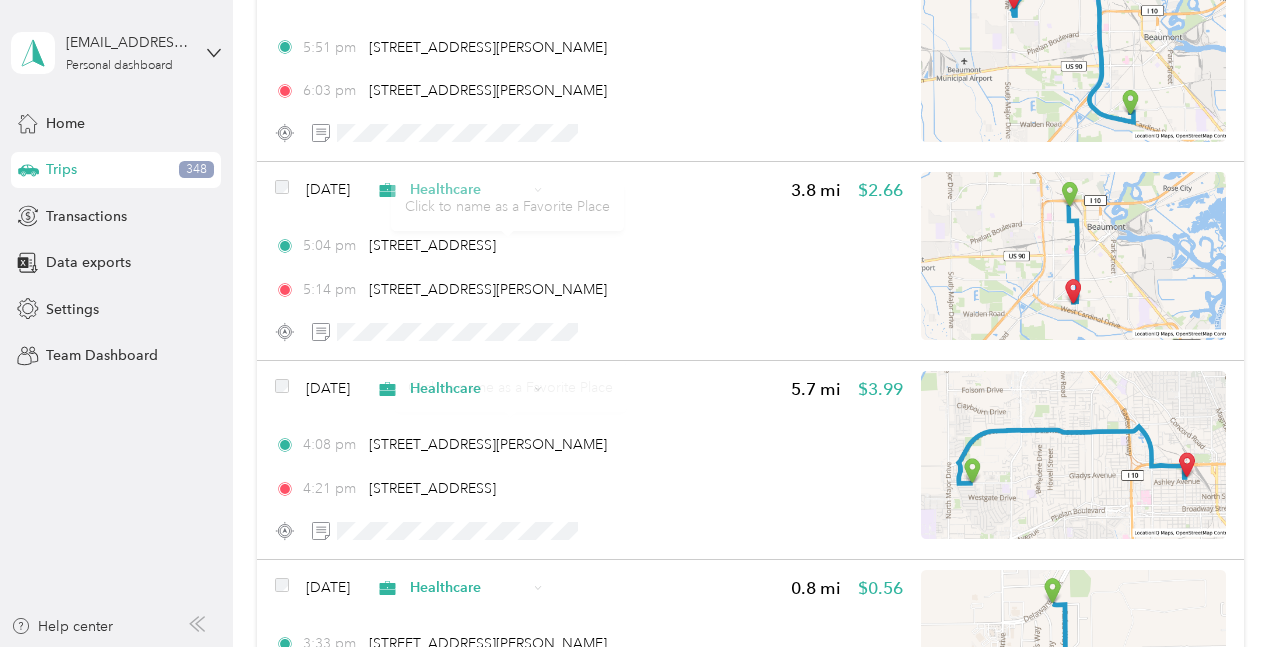 scroll, scrollTop: 0, scrollLeft: 0, axis: both 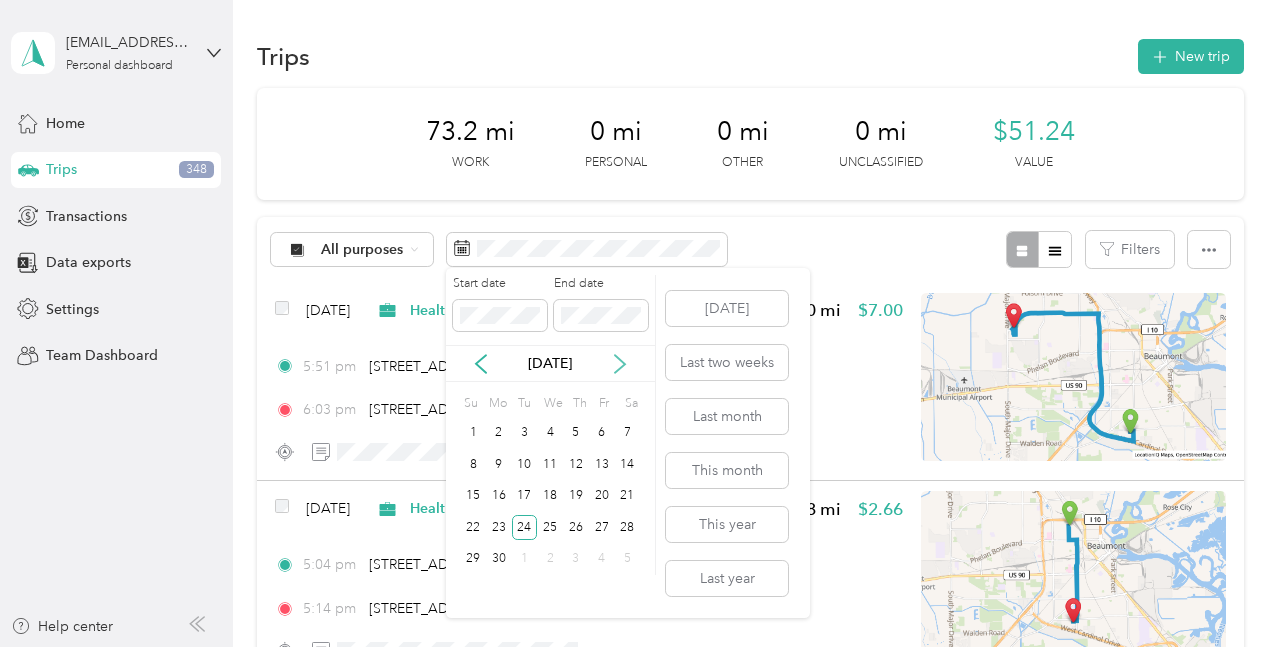 click 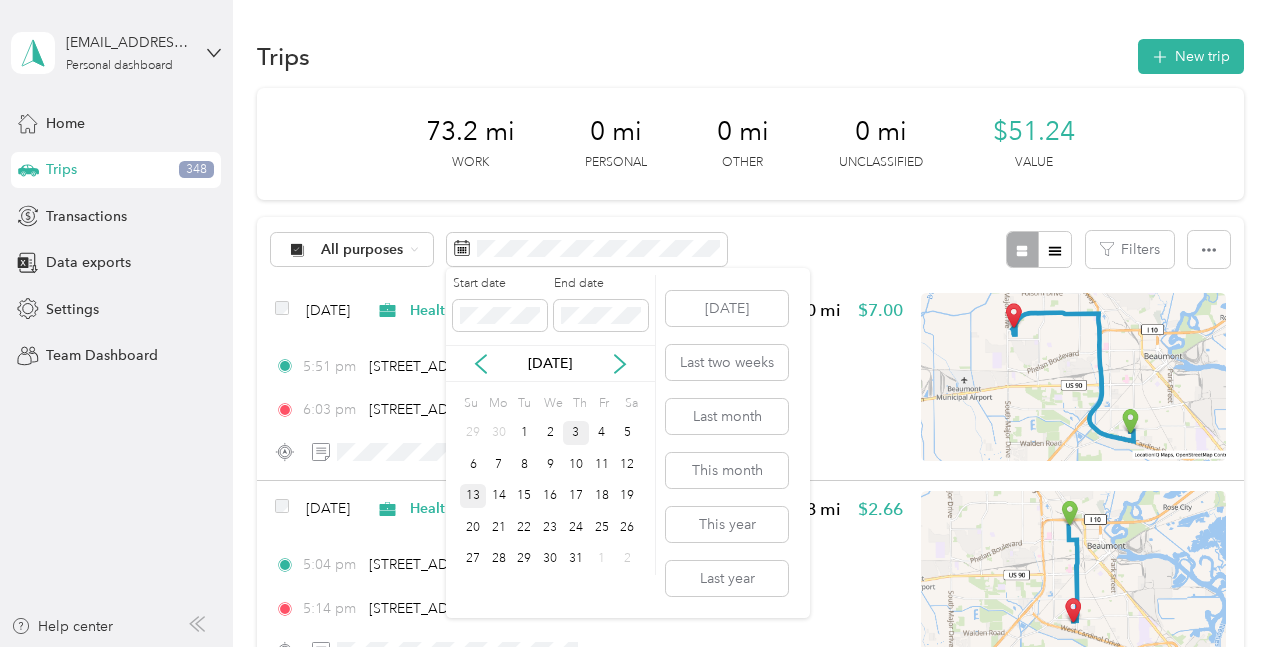 click on "3" at bounding box center [576, 433] 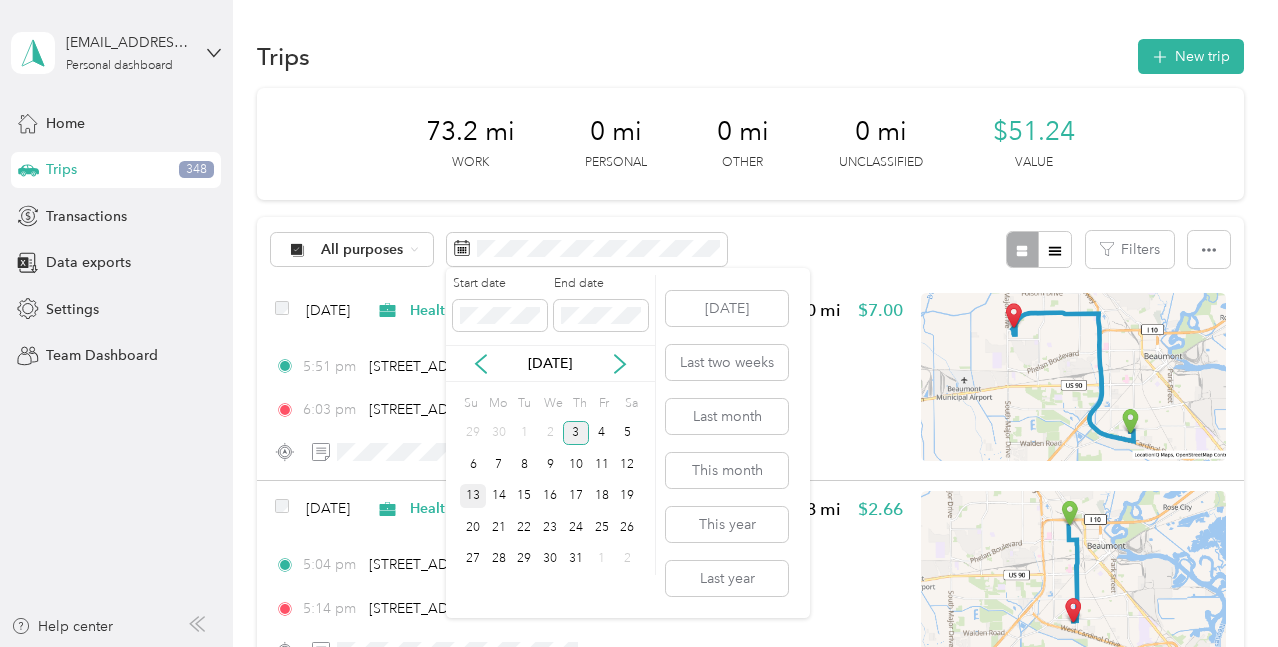 click on "3" at bounding box center [576, 433] 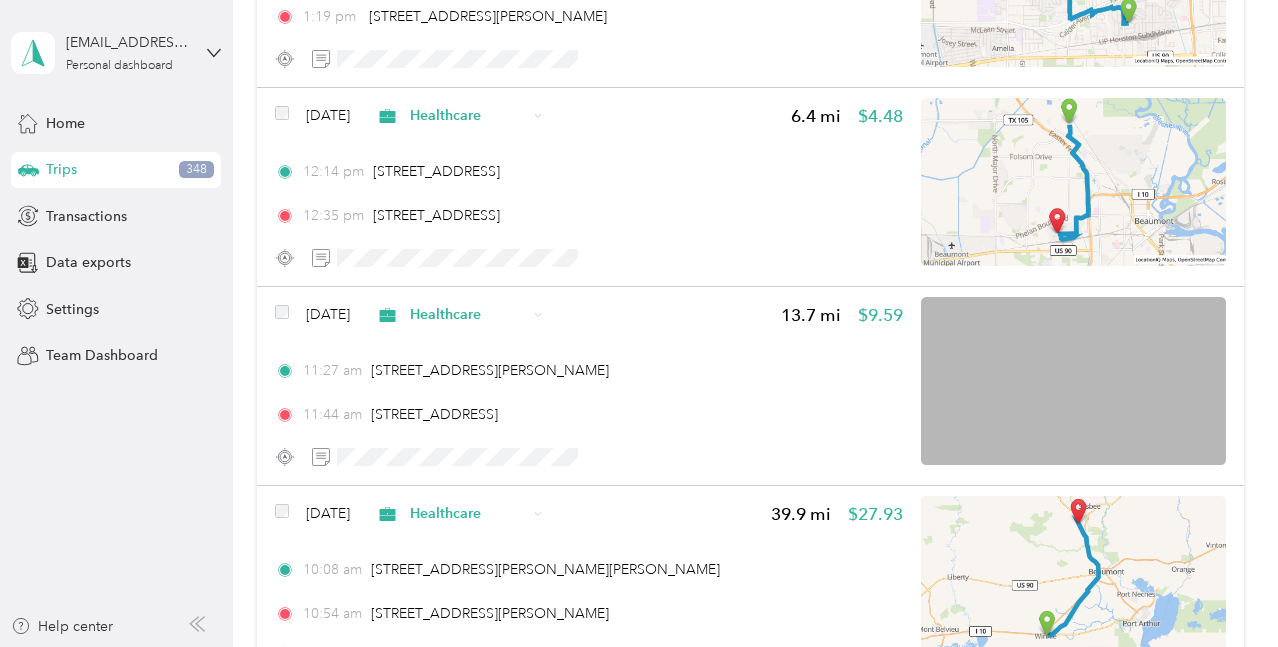 scroll, scrollTop: 2400, scrollLeft: 0, axis: vertical 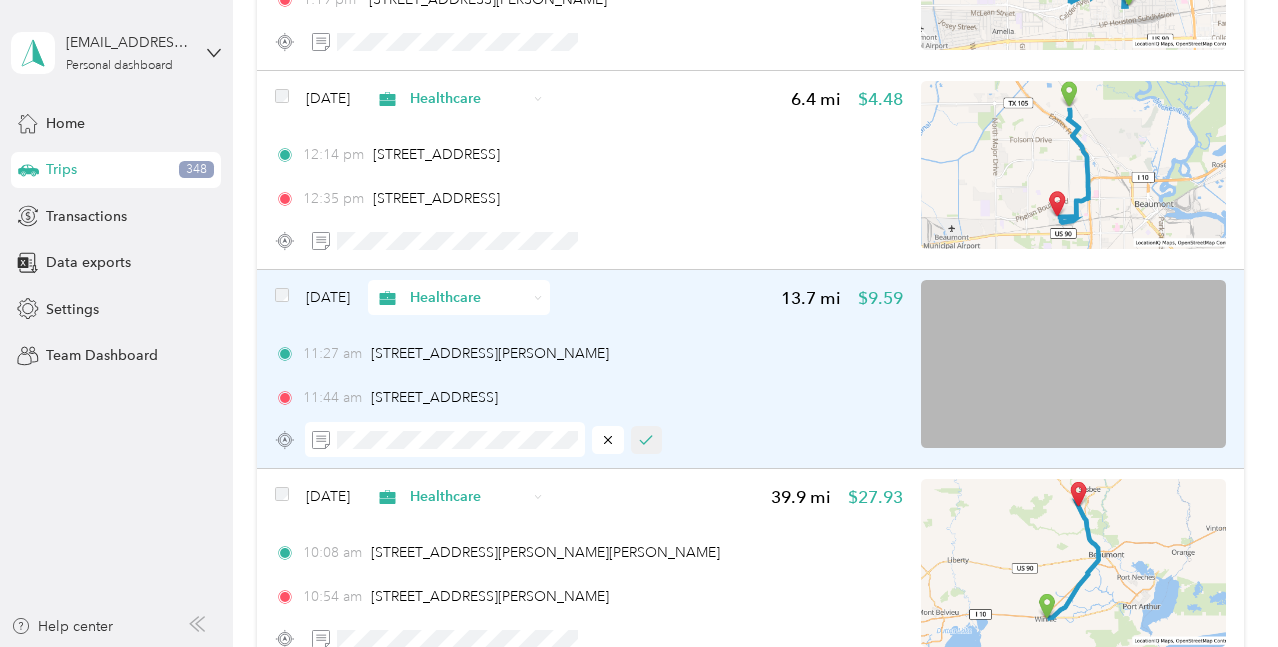 click 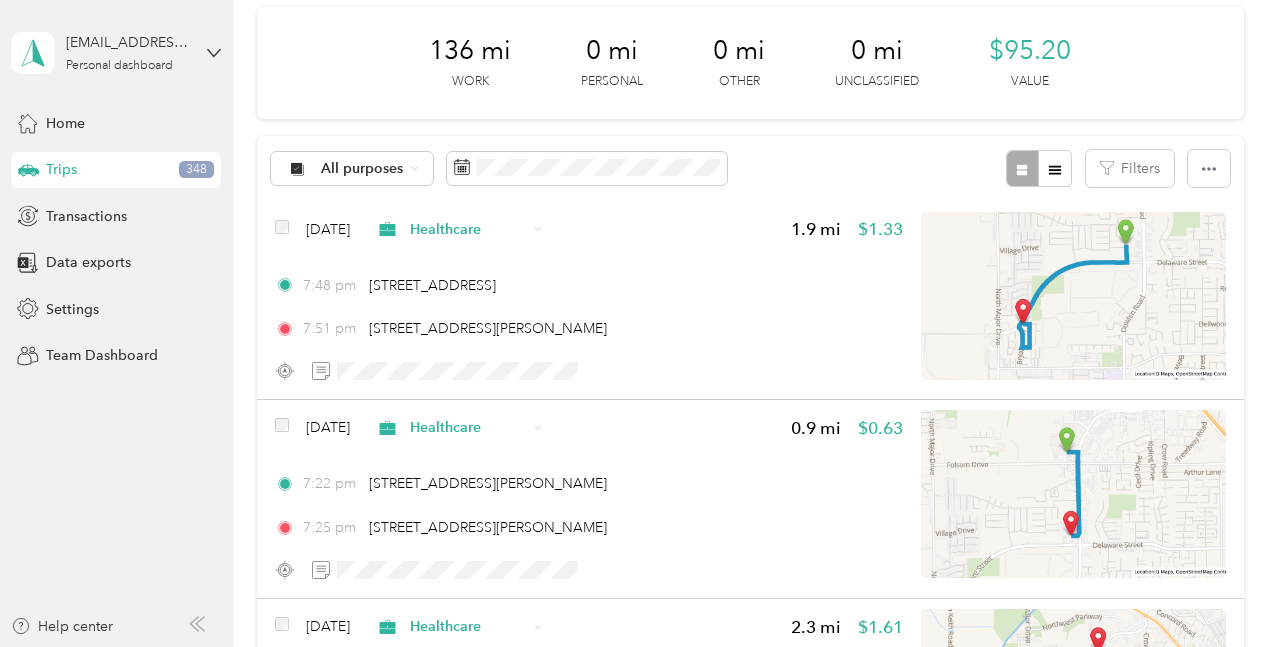 scroll, scrollTop: 0, scrollLeft: 0, axis: both 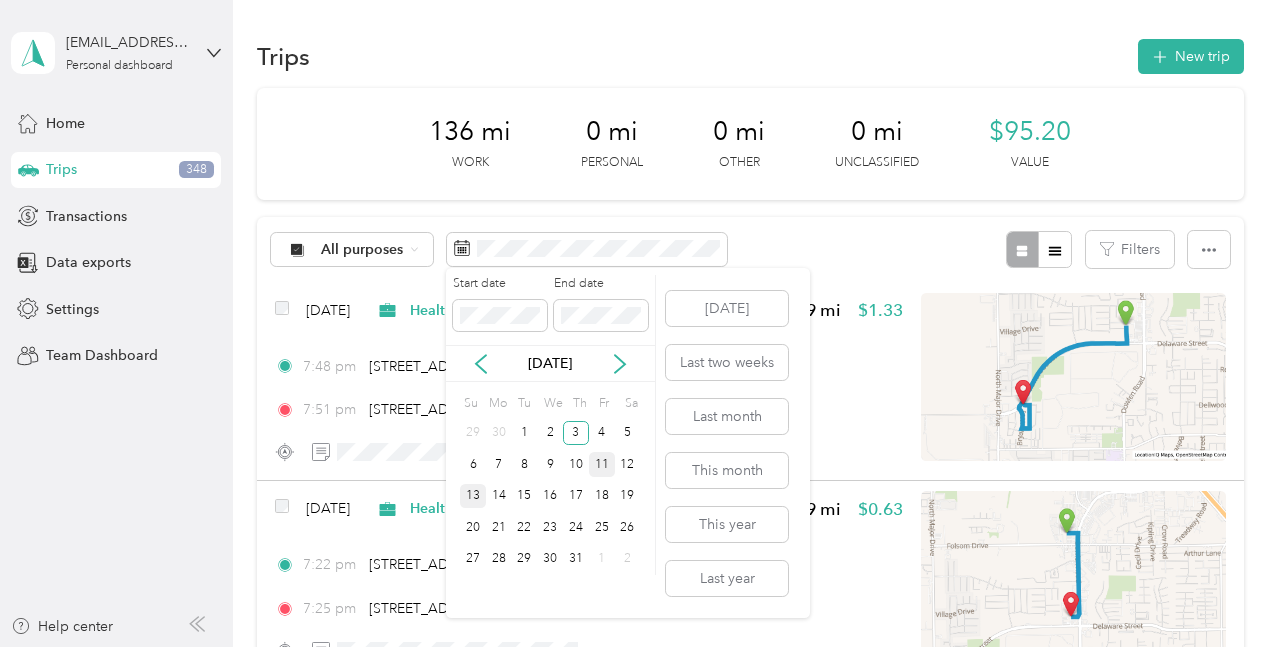 click on "11" at bounding box center (602, 464) 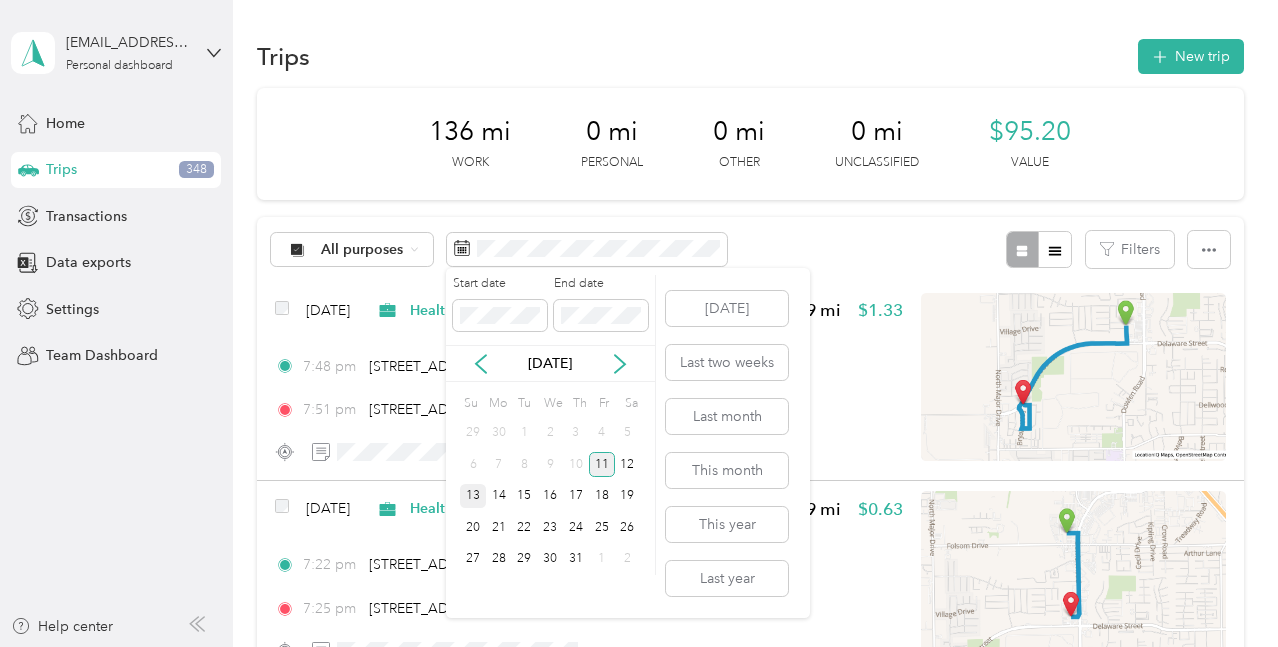 click on "11" at bounding box center [602, 464] 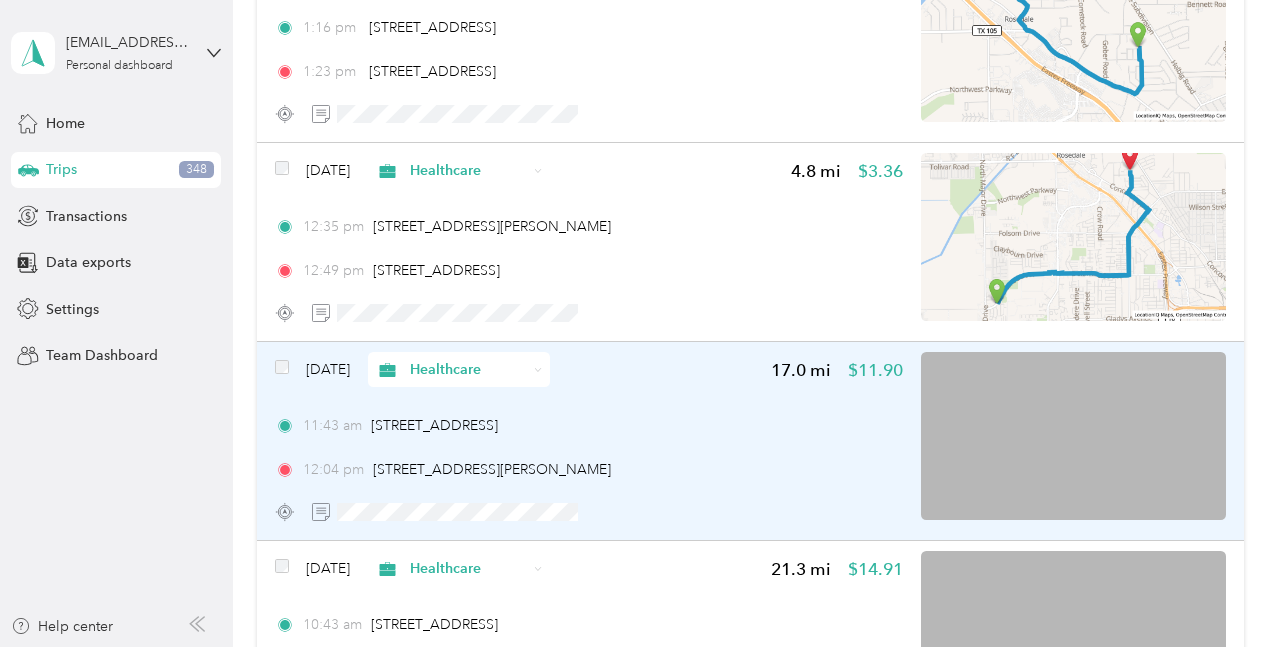 scroll, scrollTop: 1500, scrollLeft: 0, axis: vertical 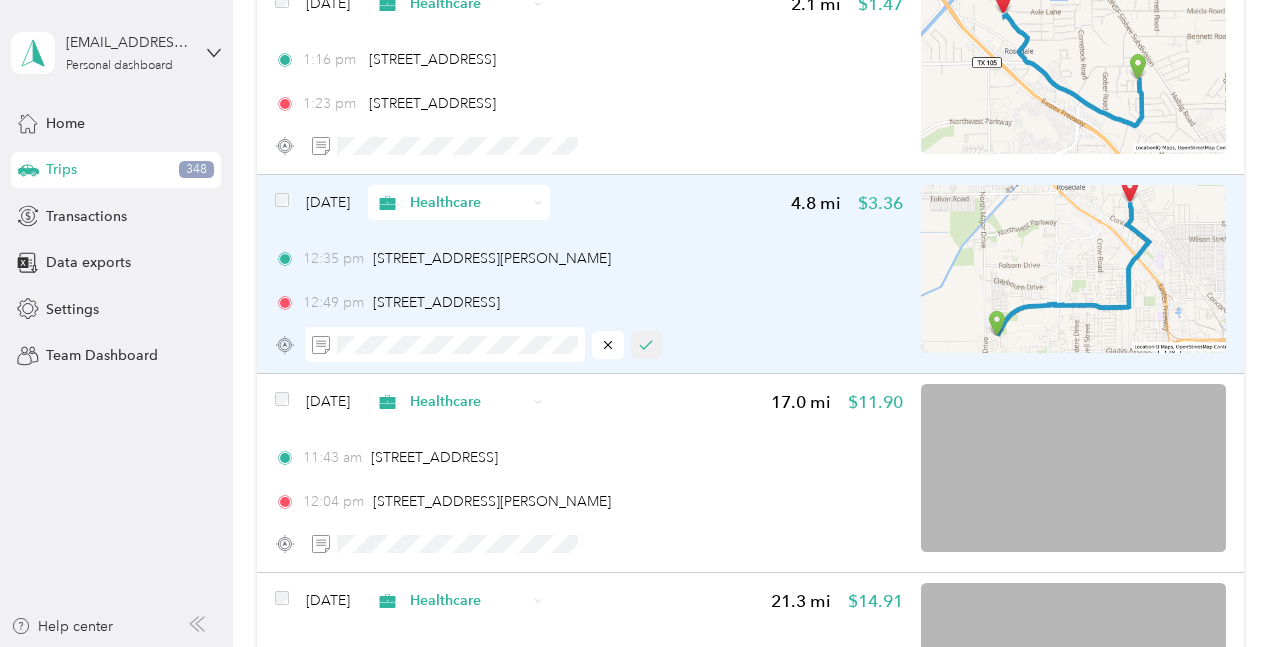 click at bounding box center [647, 345] 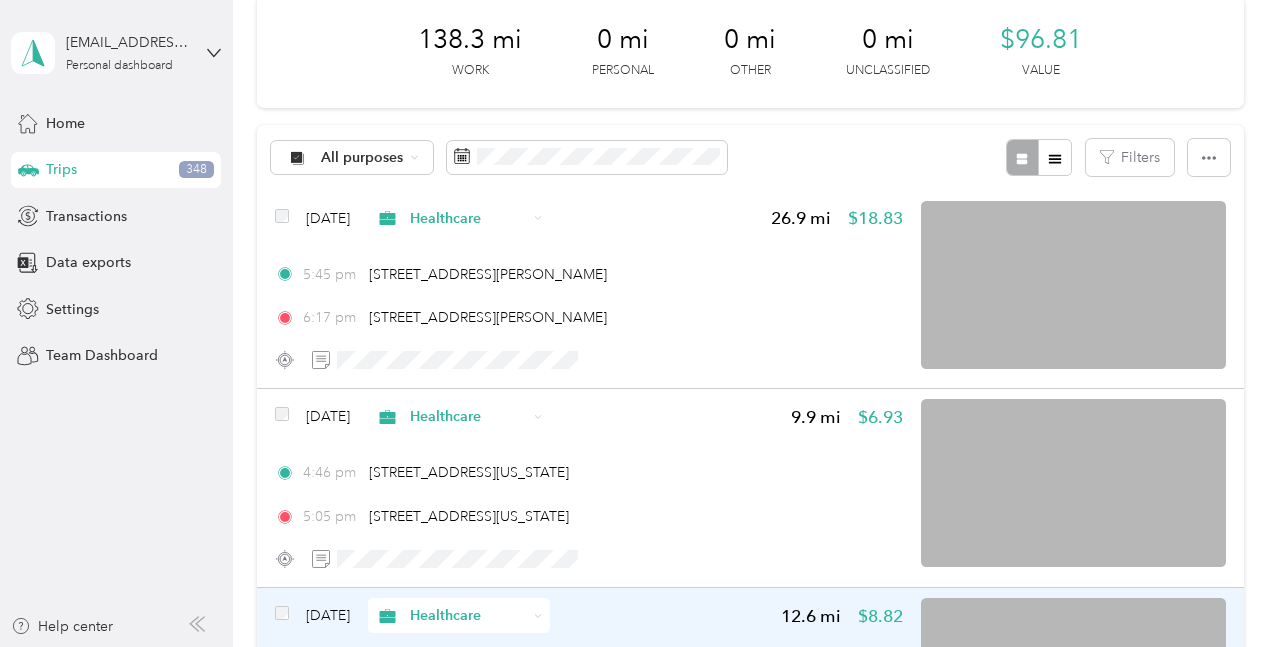 scroll, scrollTop: 0, scrollLeft: 0, axis: both 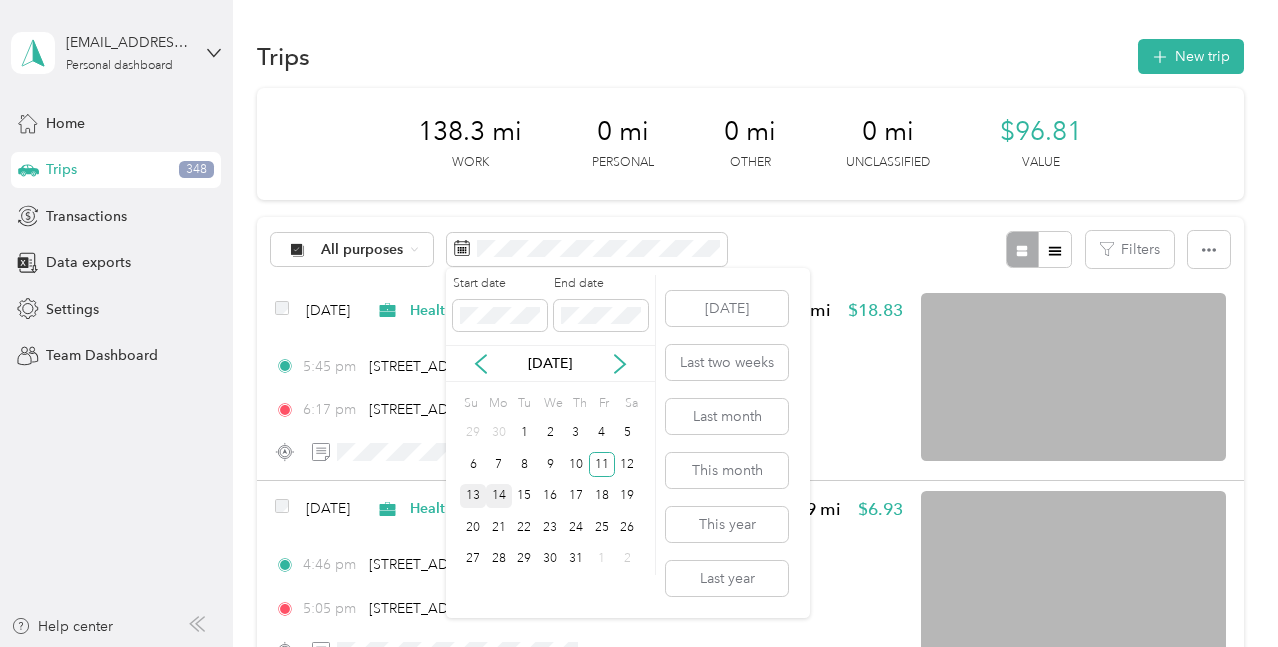 click on "14" at bounding box center (499, 496) 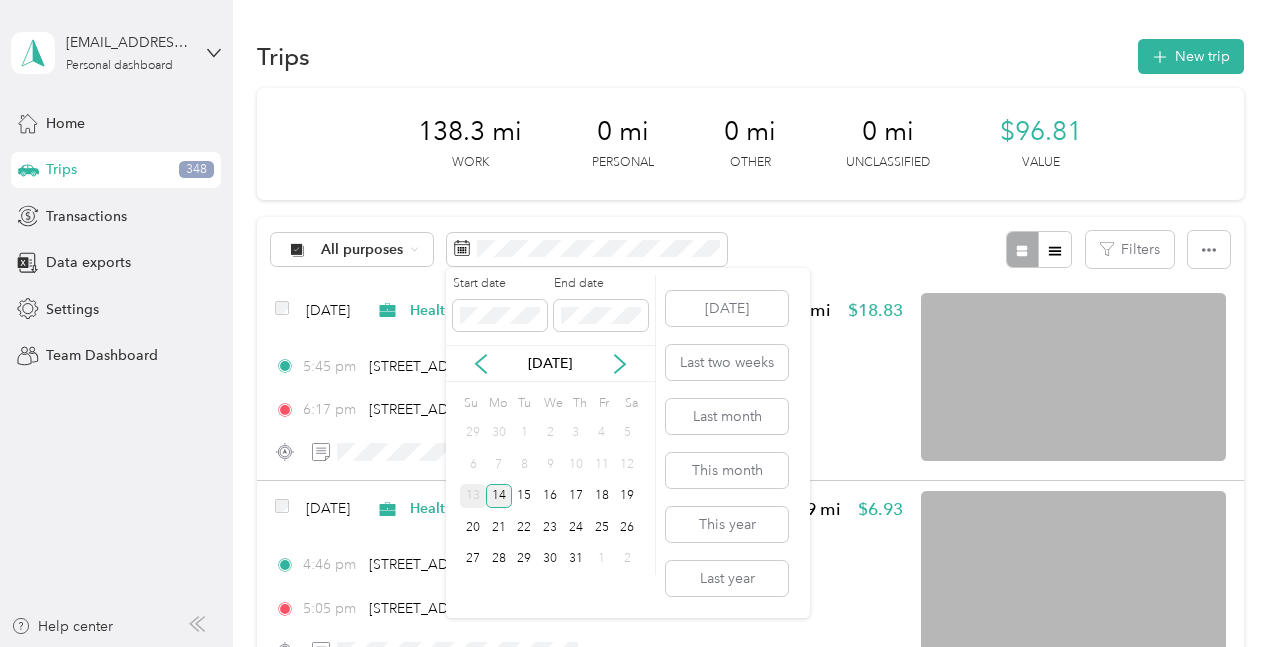 click on "14" at bounding box center (499, 496) 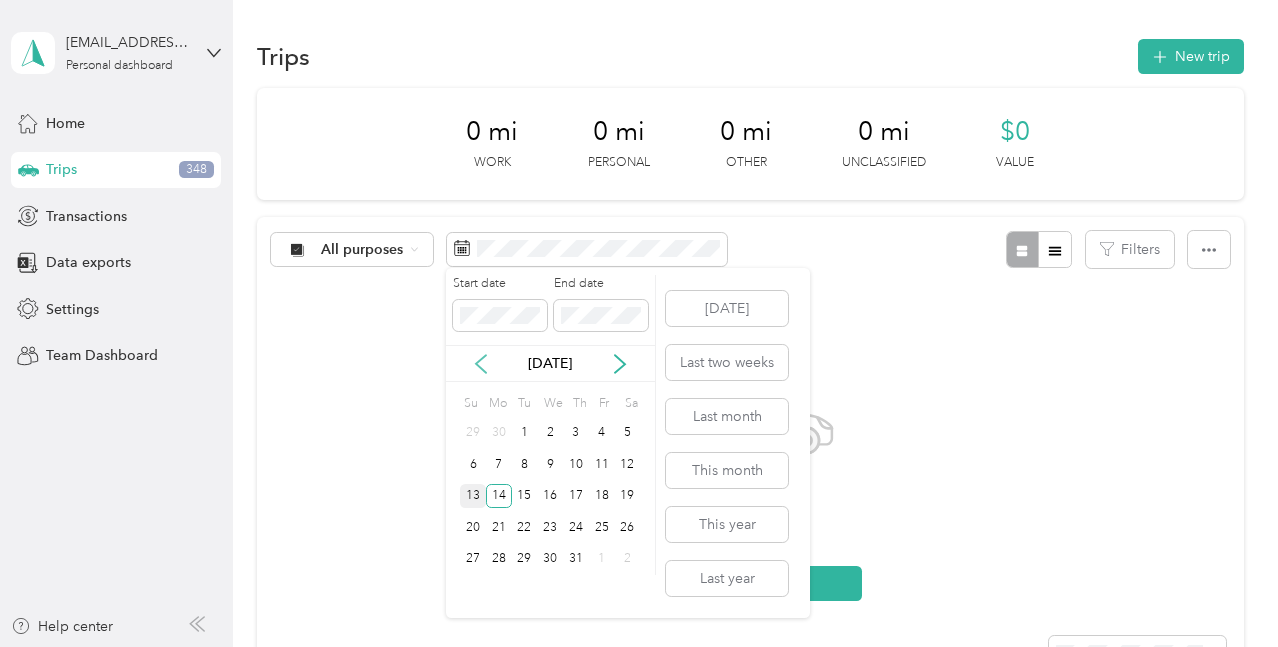 click 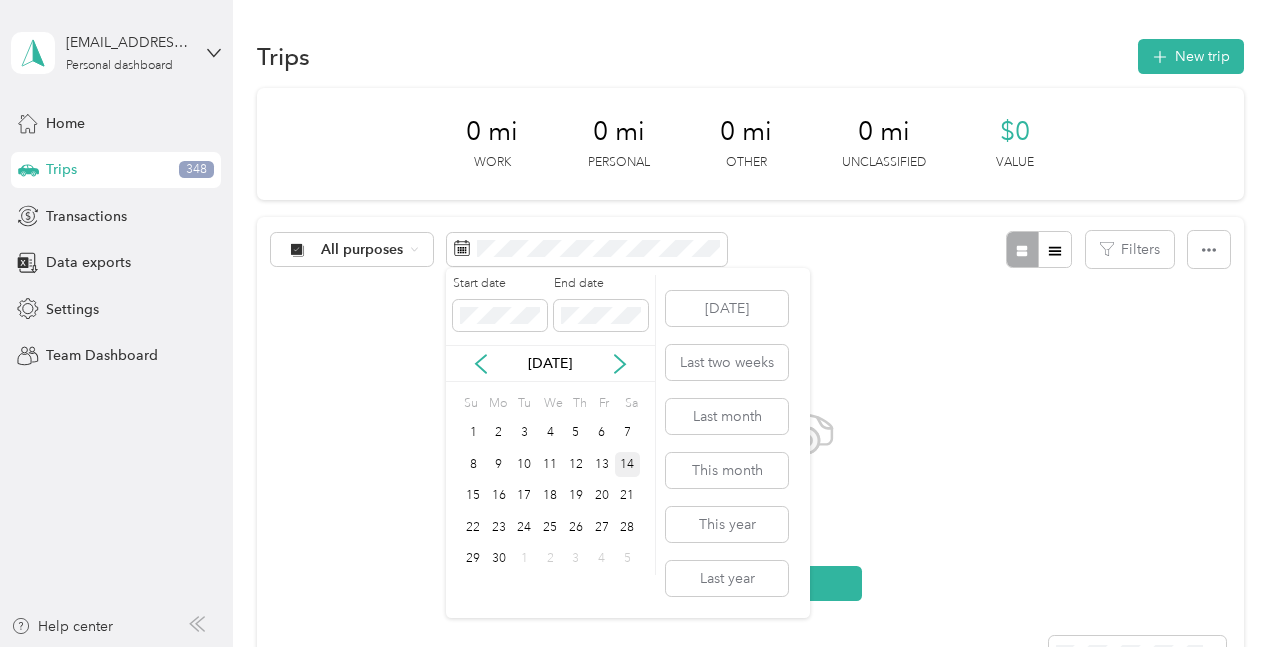 click on "14" at bounding box center [628, 464] 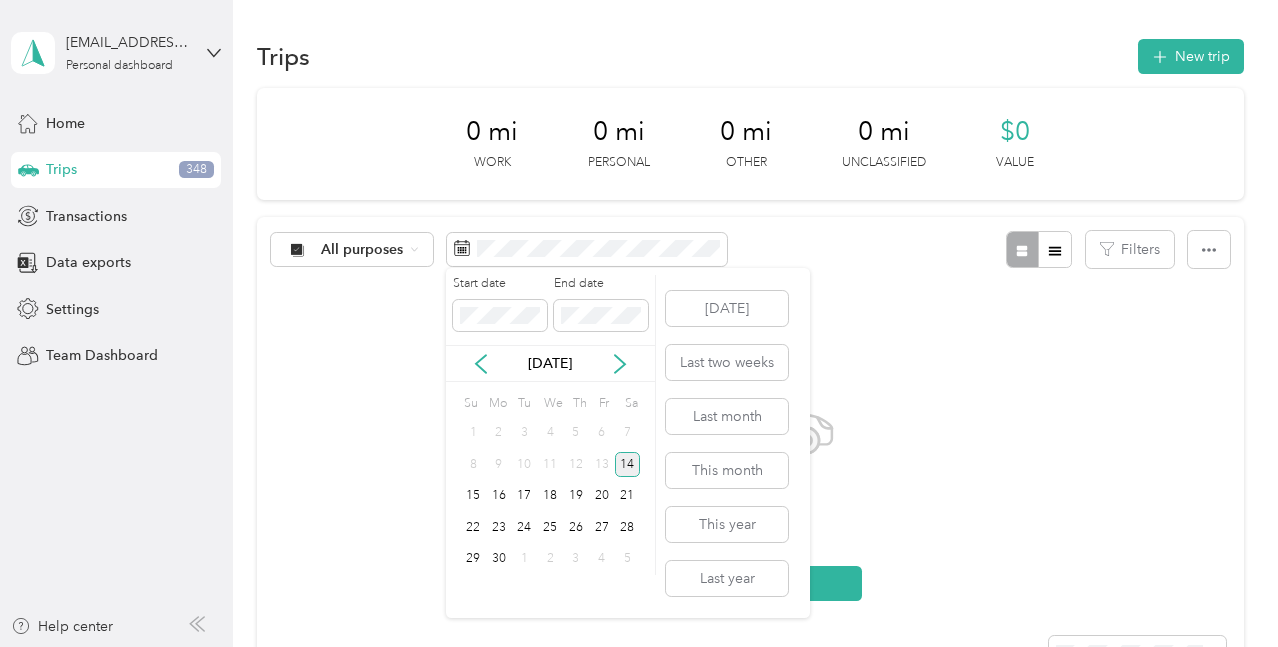 click on "14" at bounding box center [628, 464] 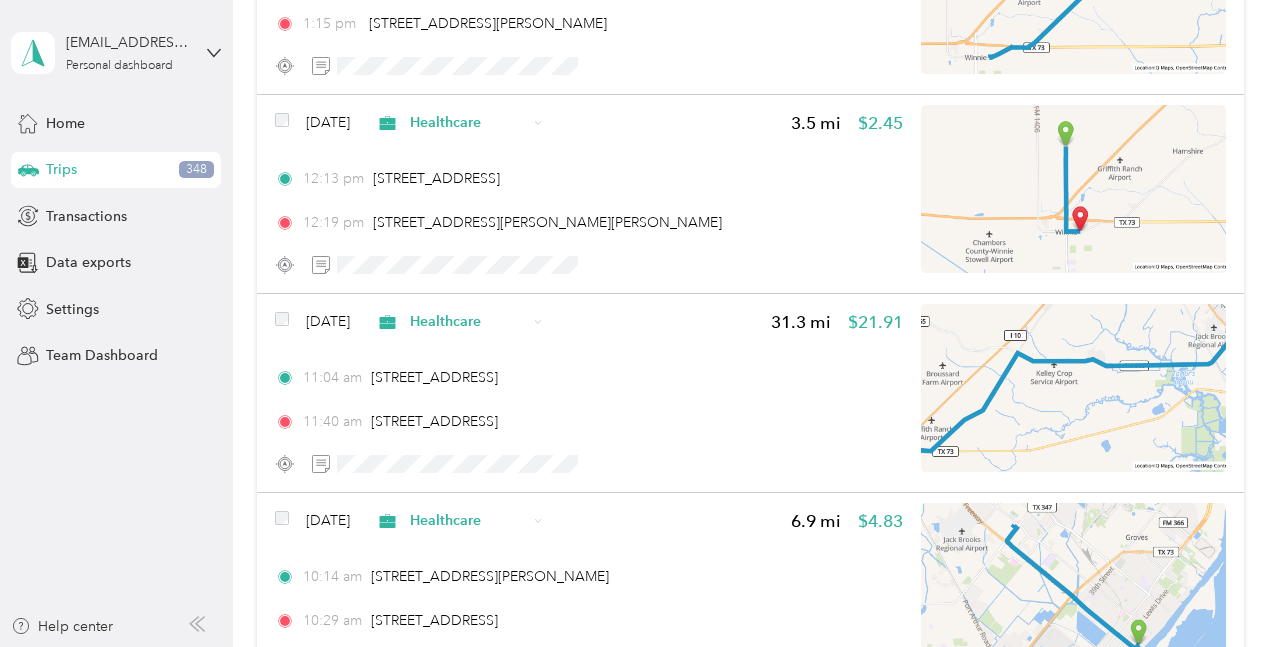 scroll, scrollTop: 1200, scrollLeft: 0, axis: vertical 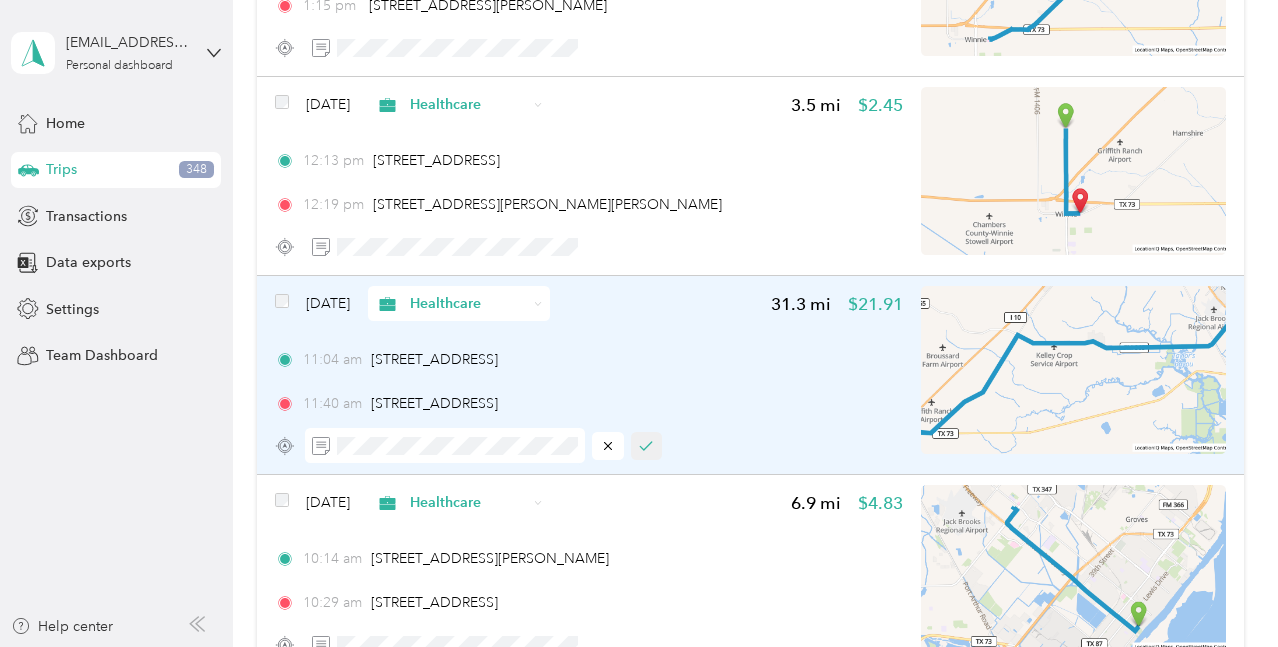 click 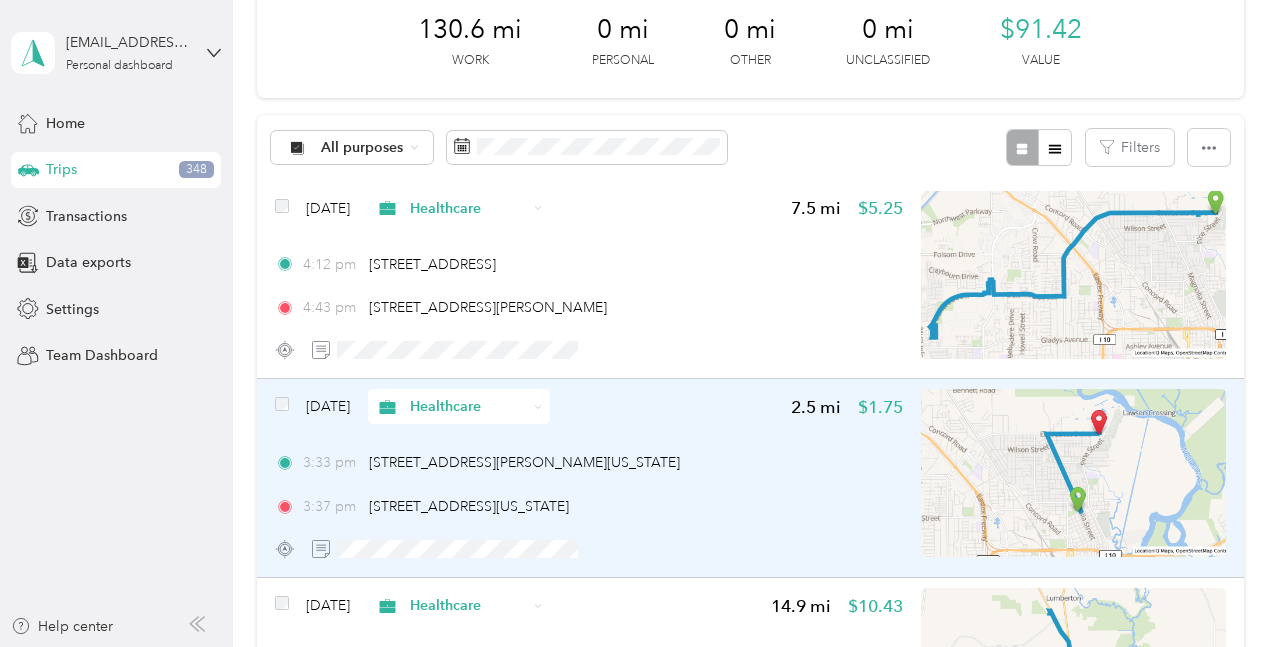 scroll, scrollTop: 0, scrollLeft: 0, axis: both 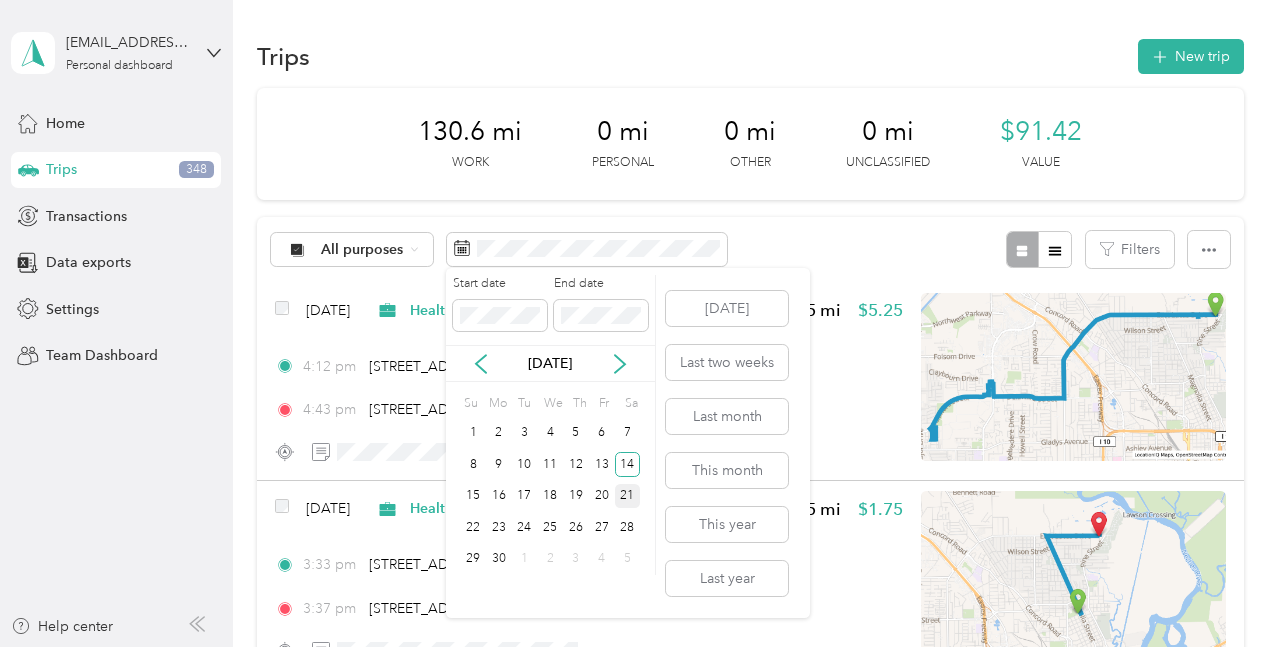 click on "21" at bounding box center [628, 496] 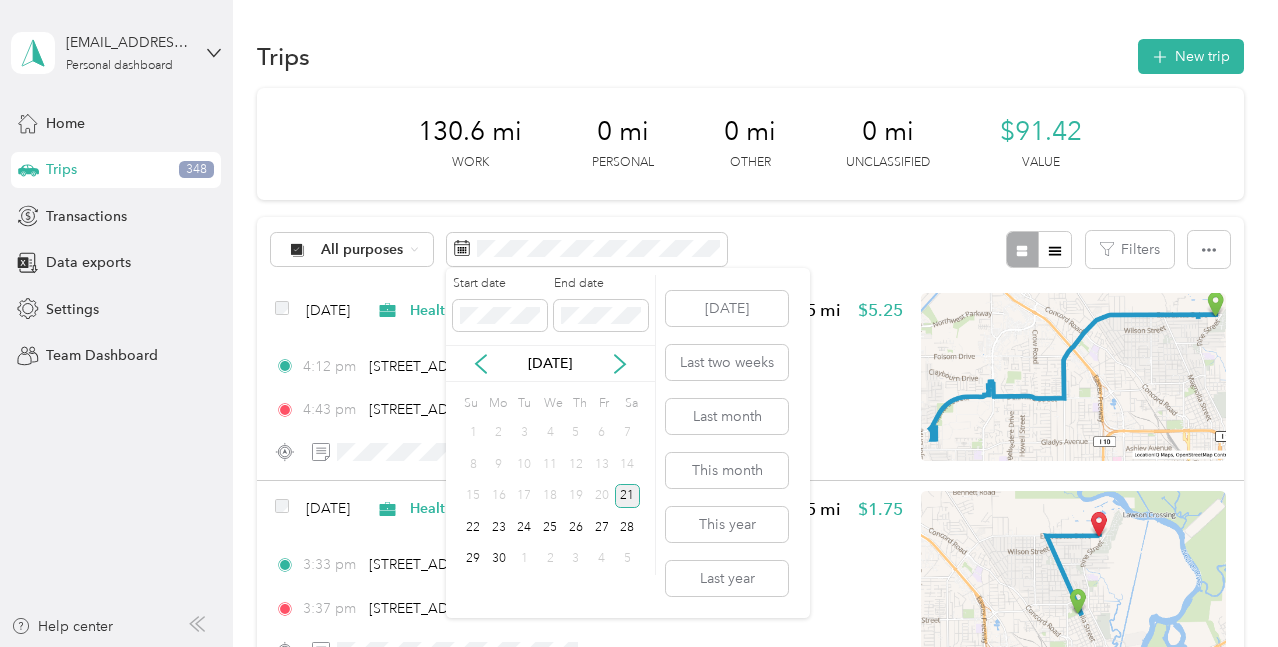 click on "21" at bounding box center [628, 496] 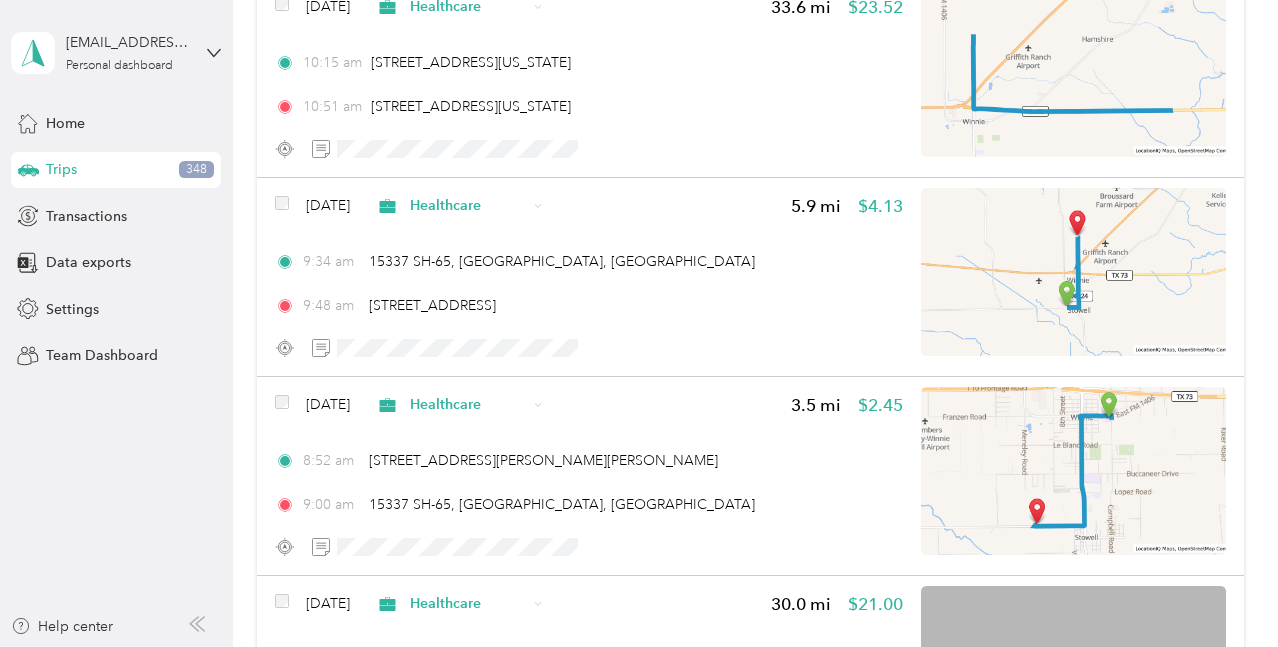scroll, scrollTop: 1700, scrollLeft: 0, axis: vertical 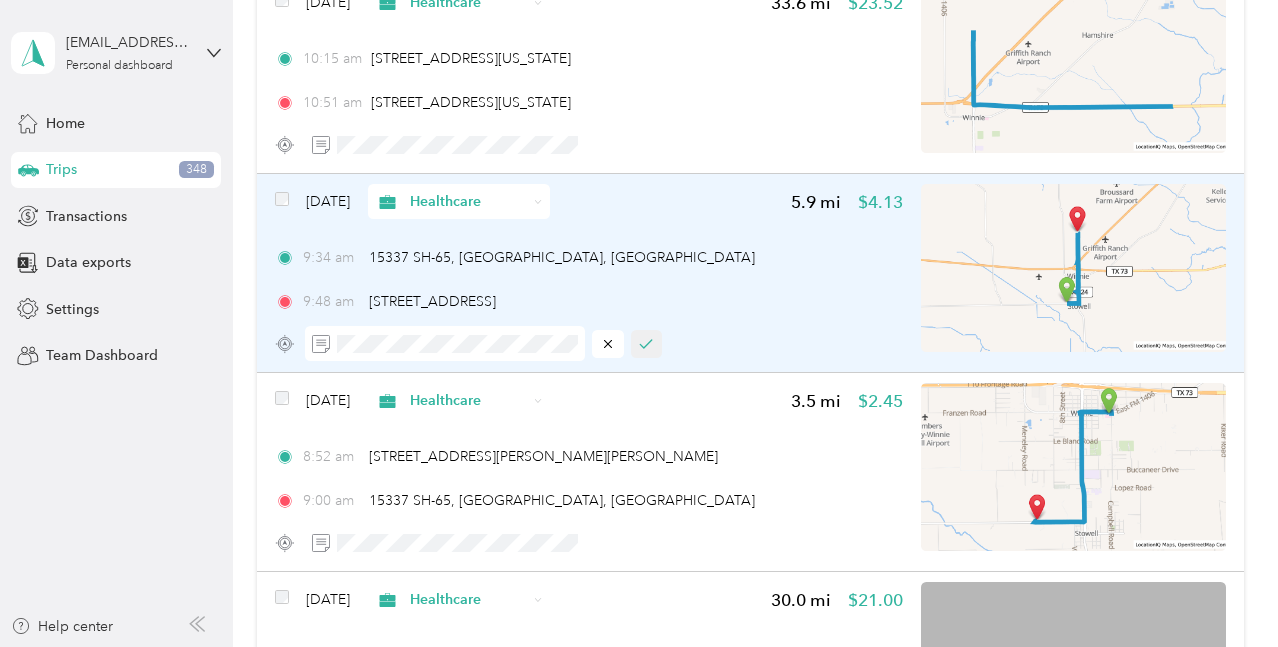 click 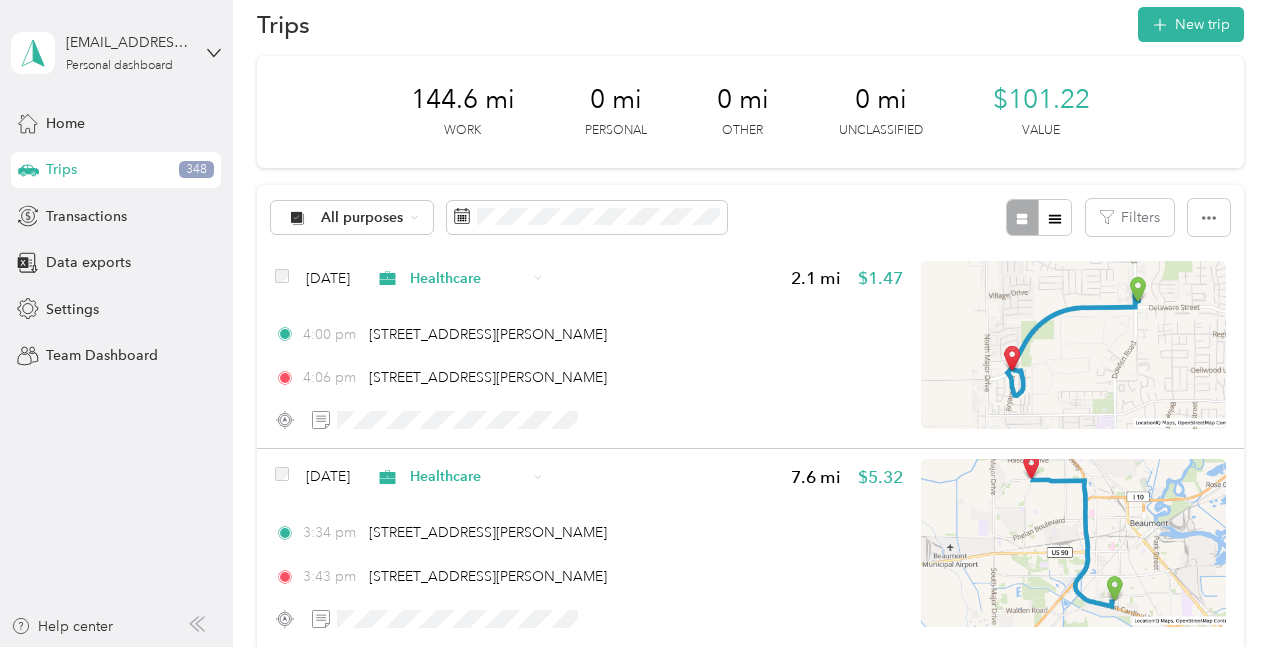 scroll, scrollTop: 0, scrollLeft: 0, axis: both 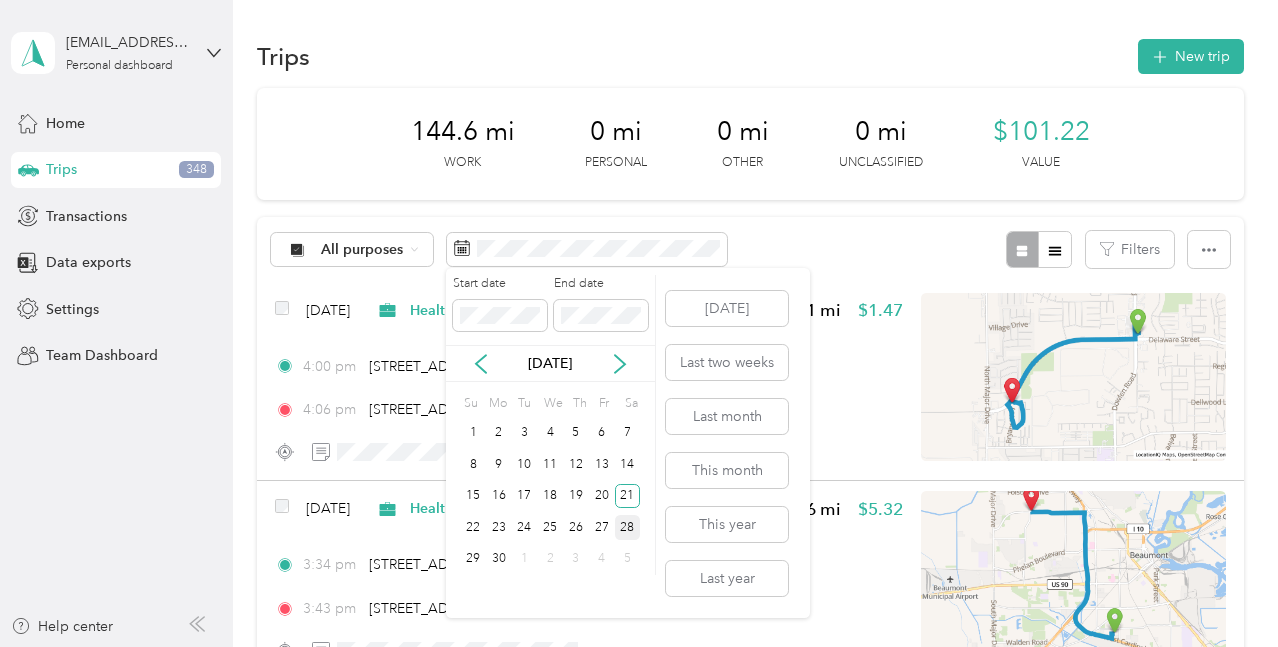 click on "28" at bounding box center (628, 527) 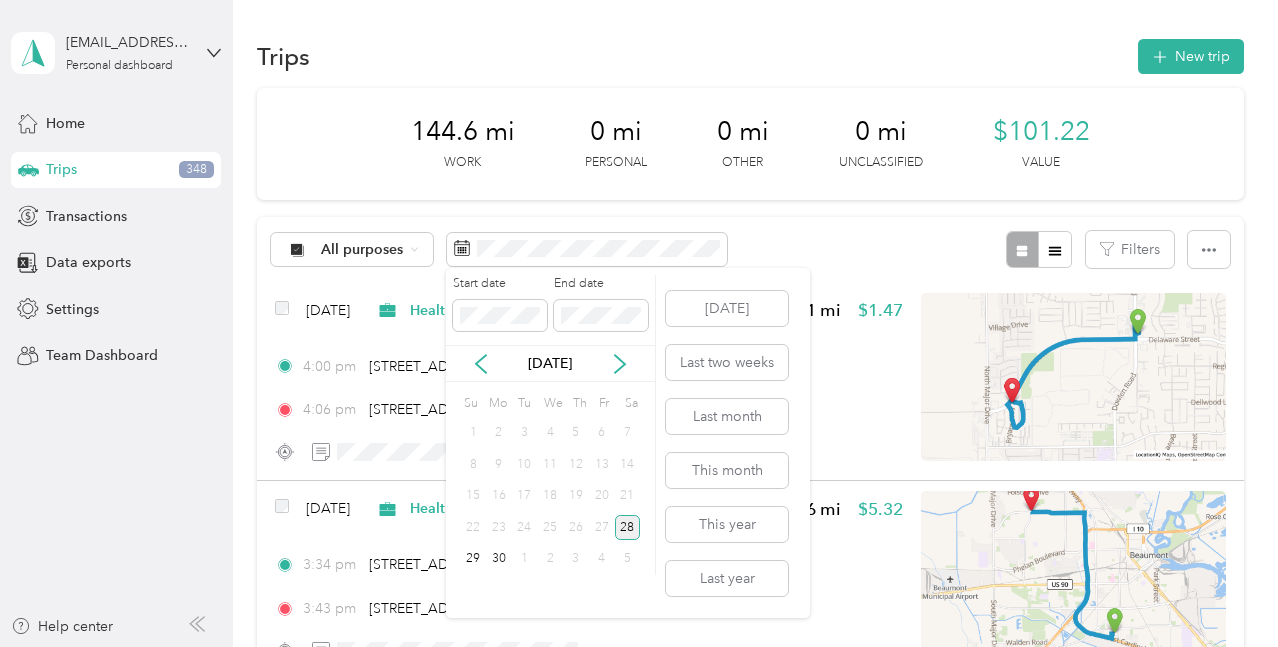 click on "28" at bounding box center [628, 527] 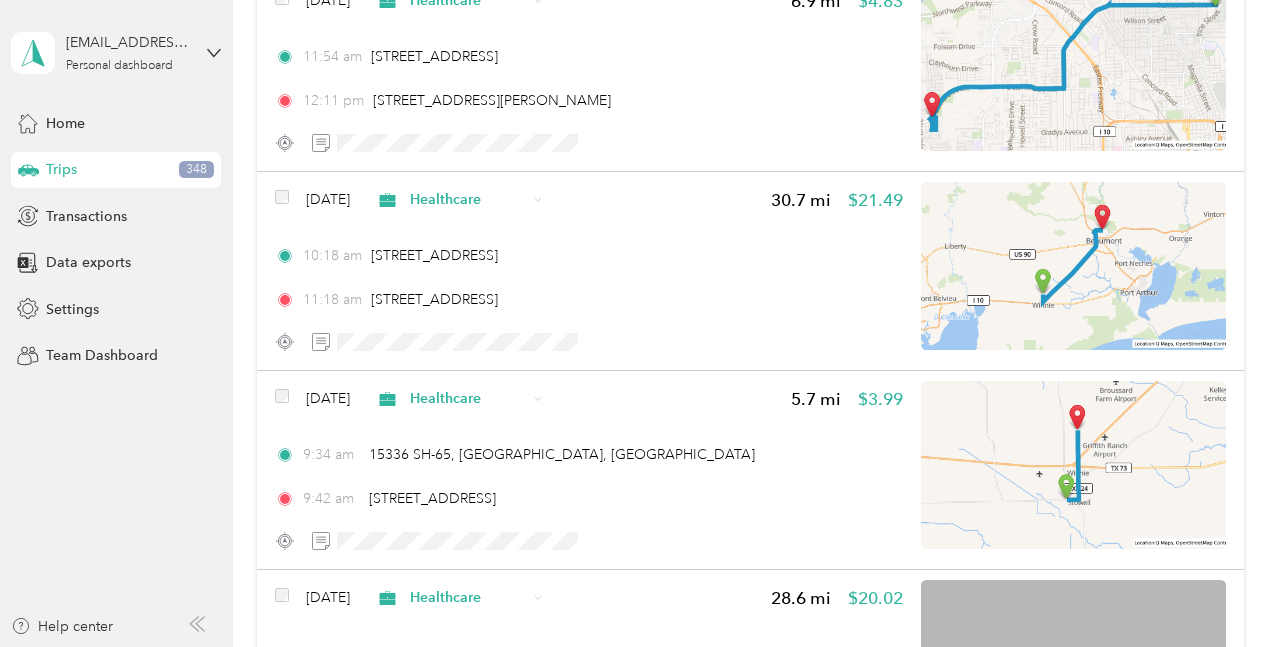 scroll, scrollTop: 2400, scrollLeft: 0, axis: vertical 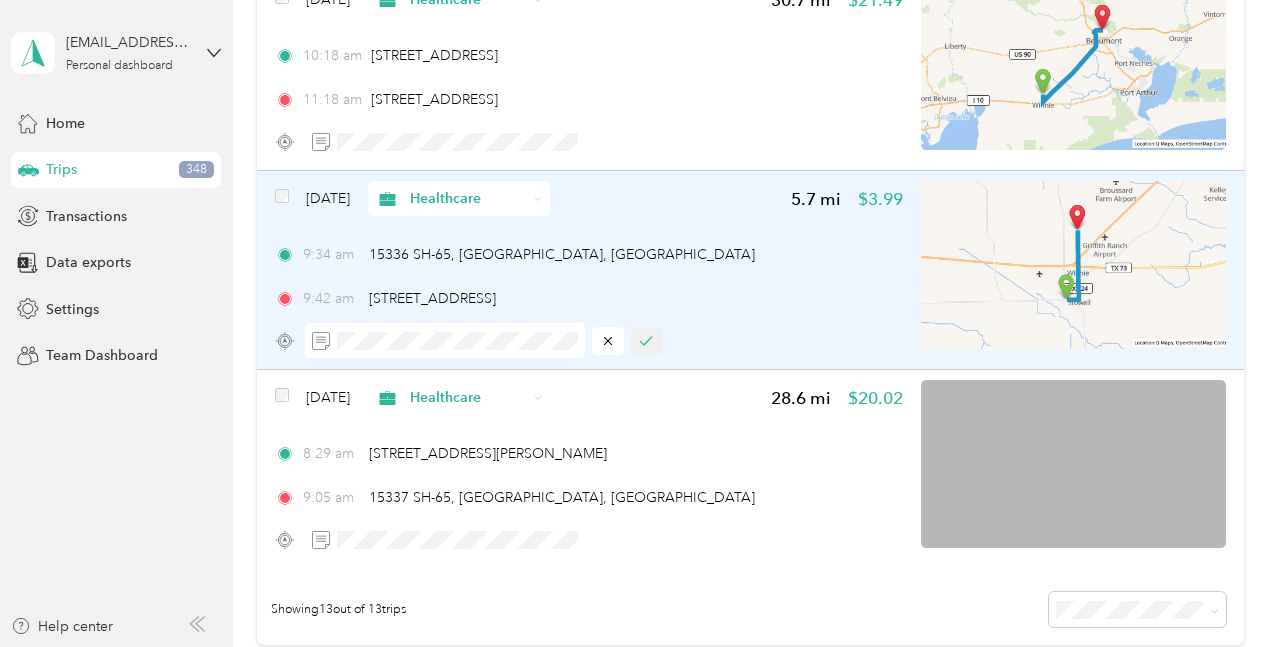 click 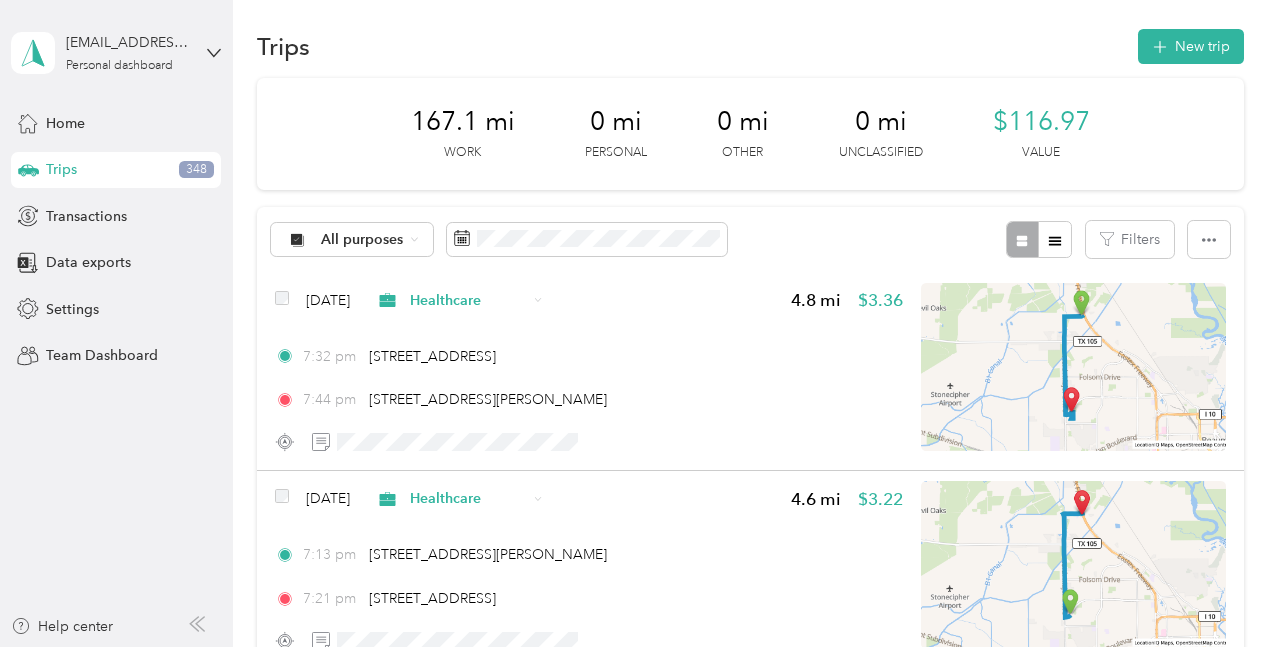 scroll, scrollTop: 0, scrollLeft: 0, axis: both 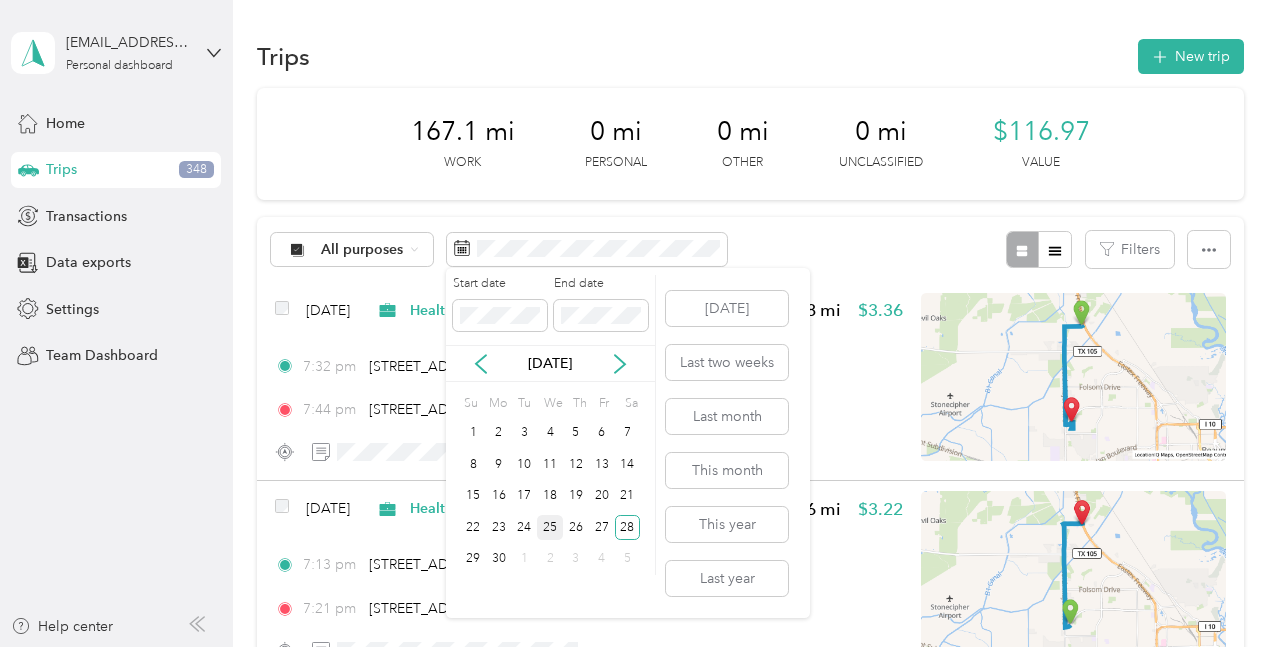 click on "25" at bounding box center [550, 527] 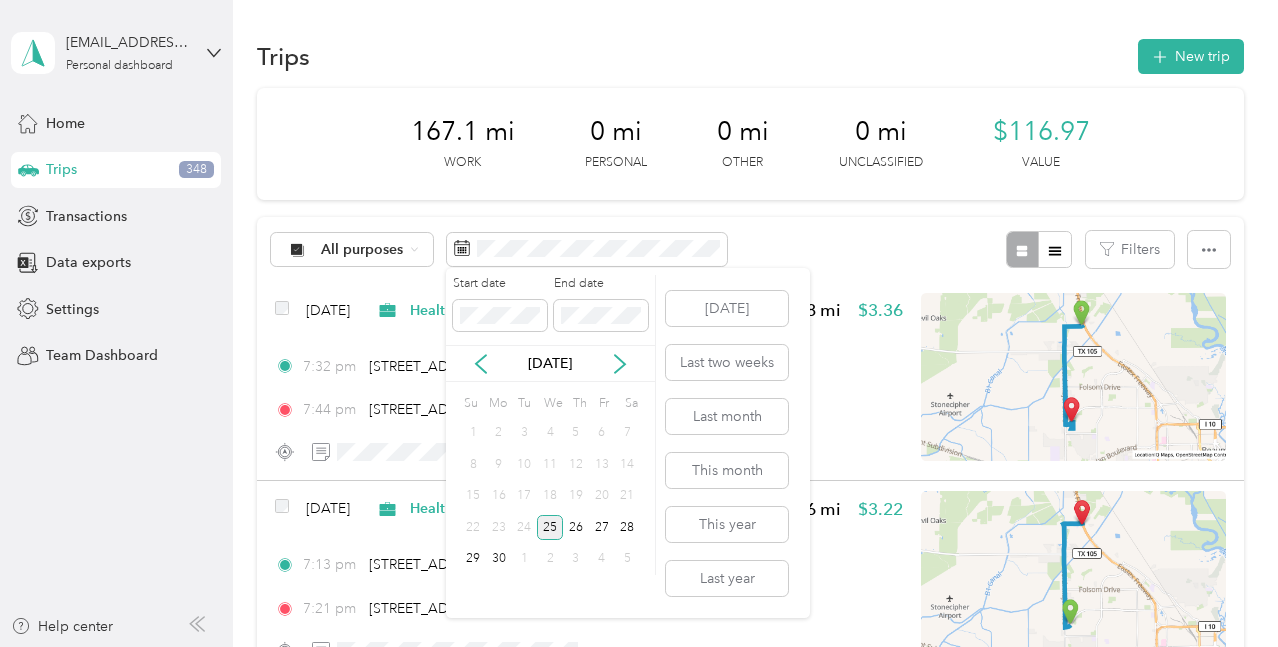 click on "25" at bounding box center (550, 527) 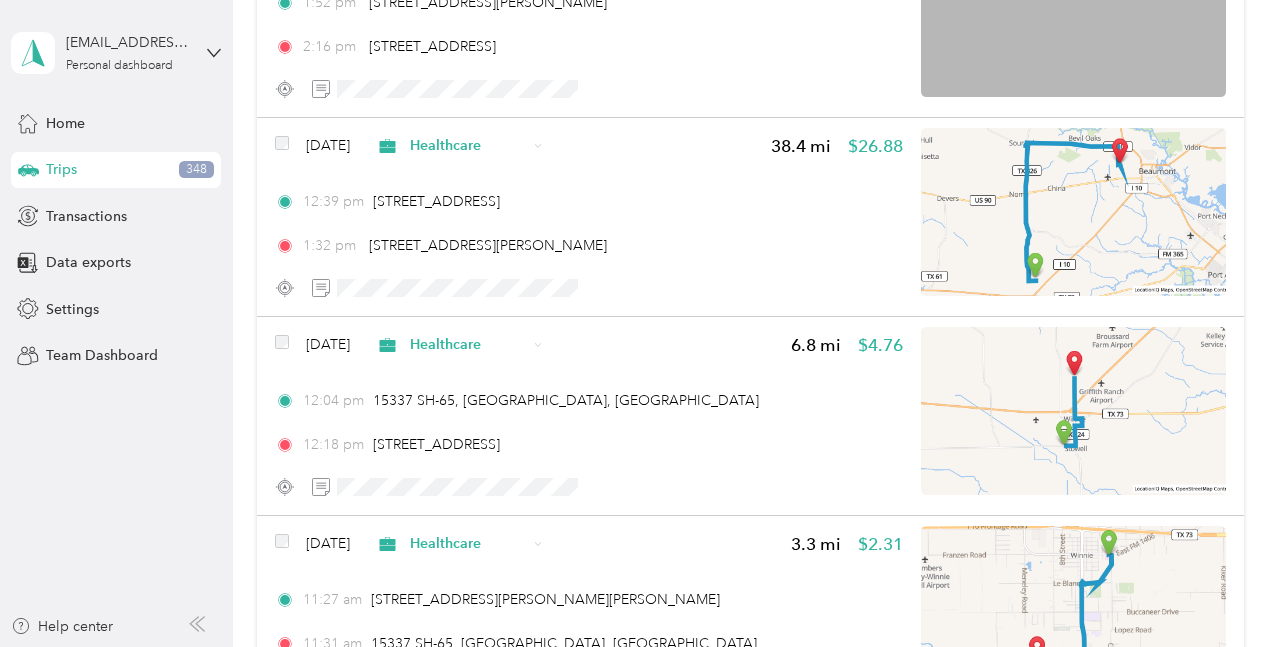 scroll, scrollTop: 1200, scrollLeft: 0, axis: vertical 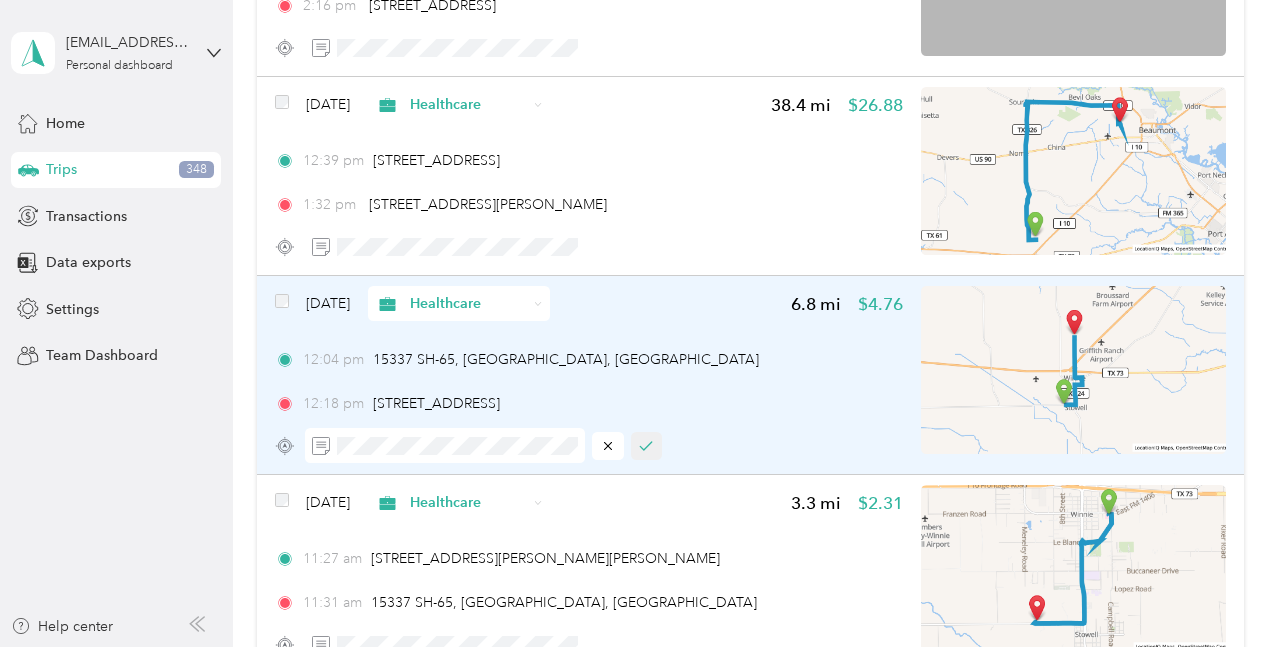 click at bounding box center (647, 446) 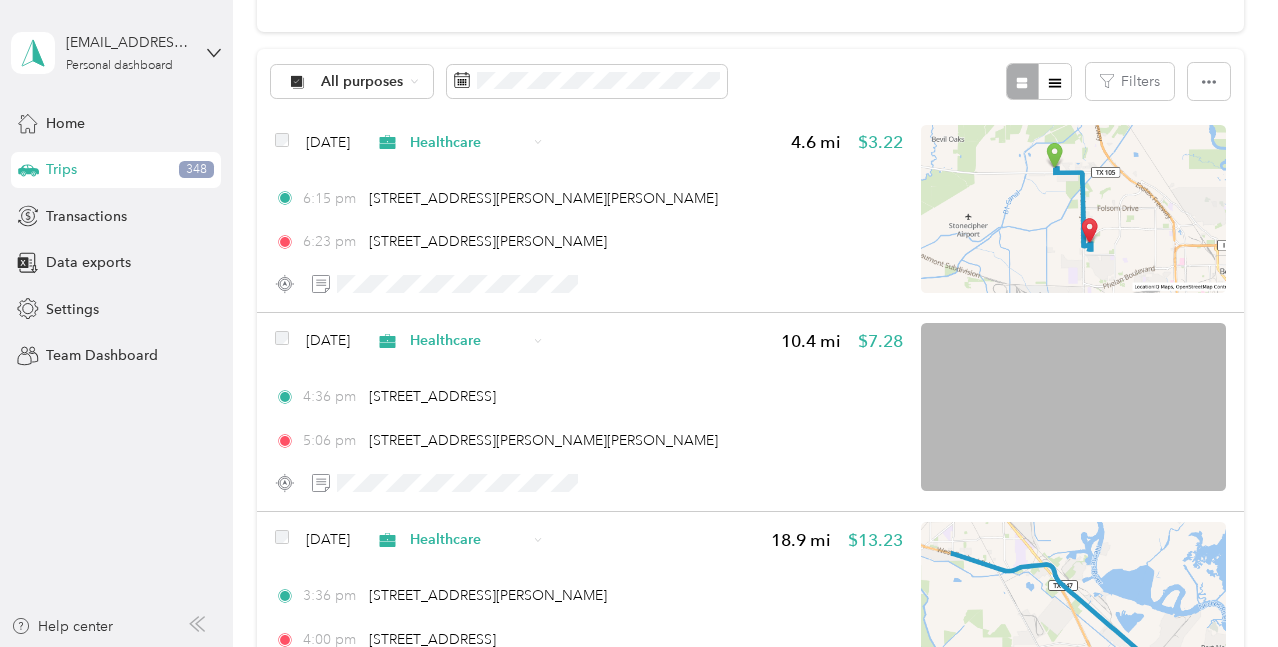 scroll, scrollTop: 0, scrollLeft: 0, axis: both 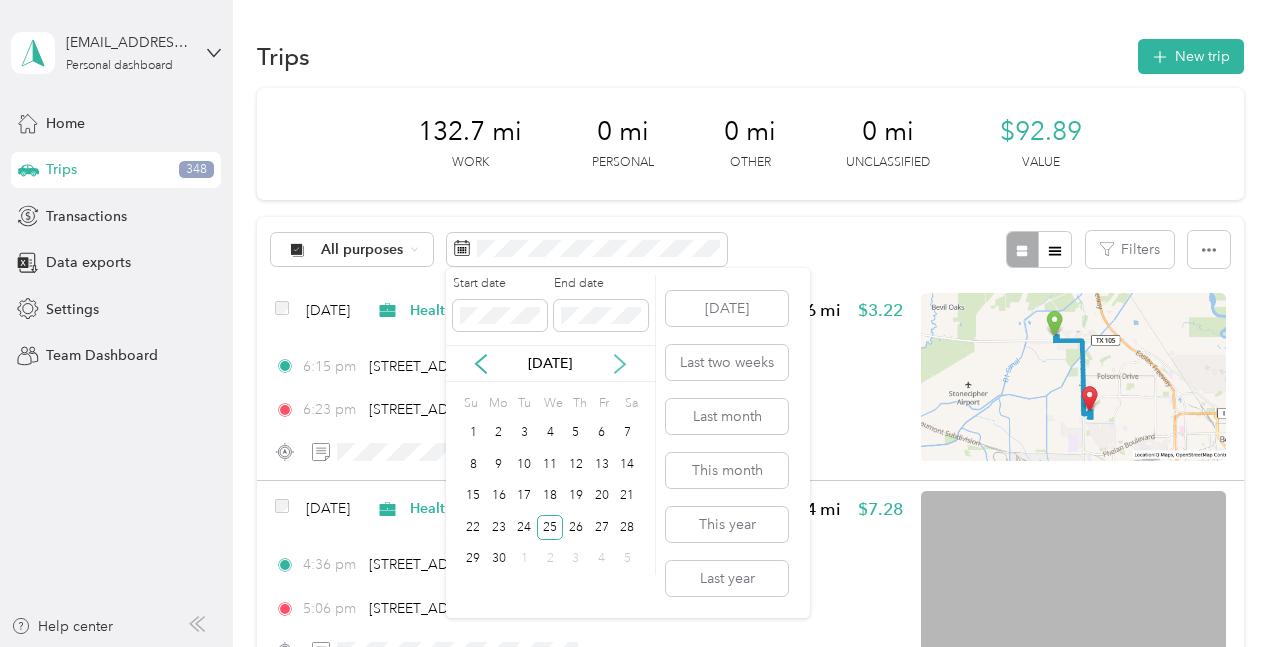 click 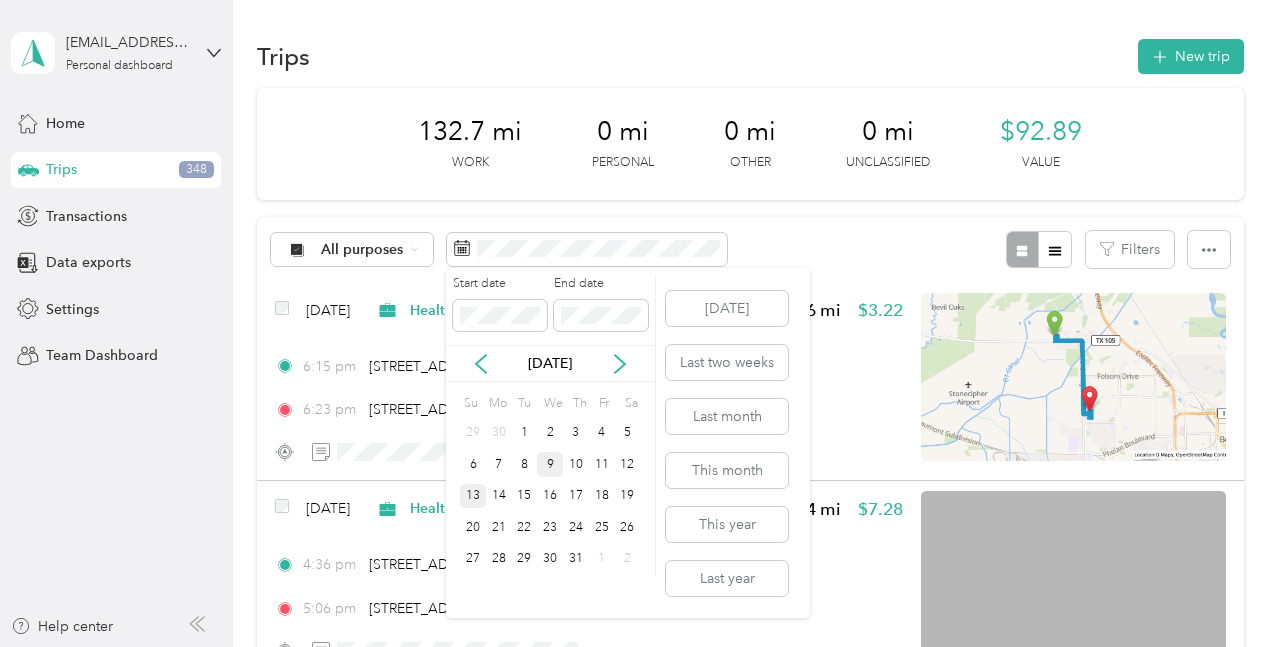 click on "9" at bounding box center [550, 464] 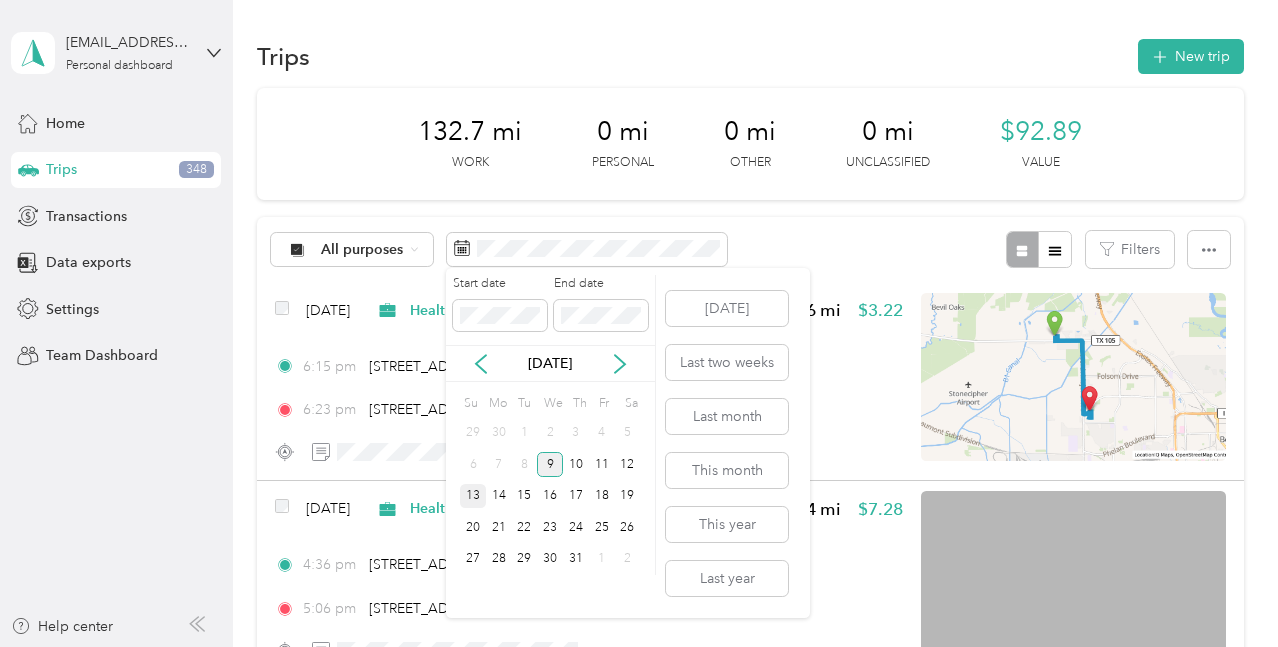 click on "9" at bounding box center [550, 464] 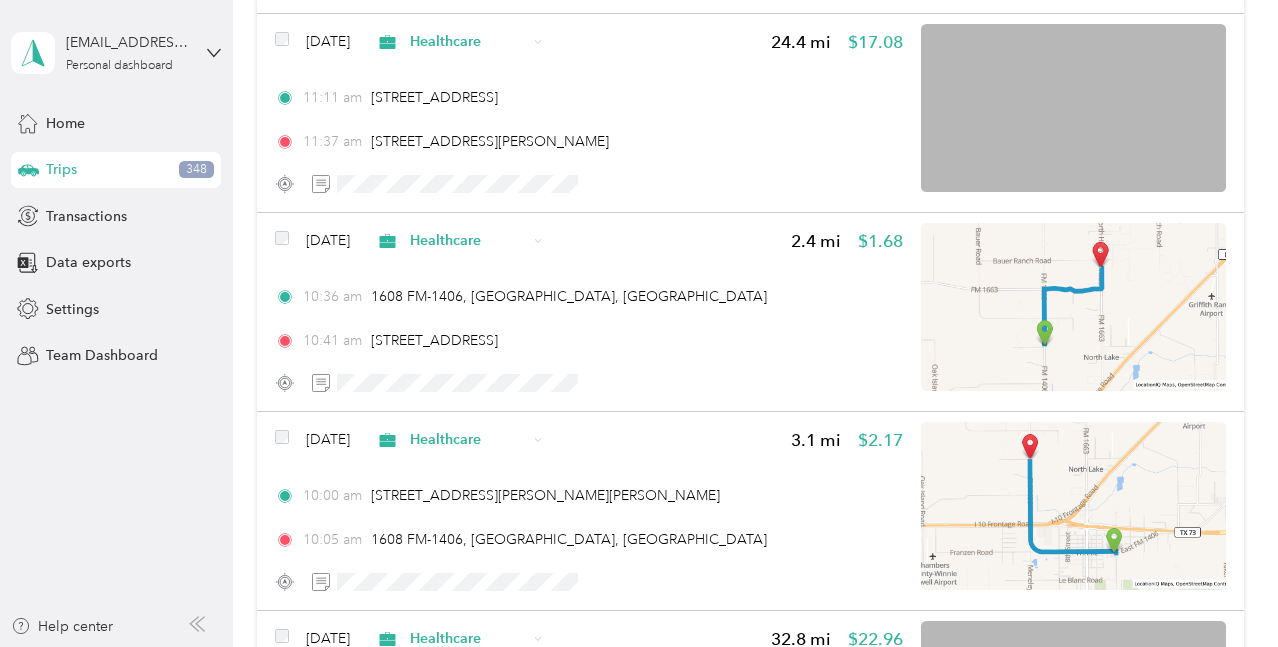 scroll, scrollTop: 2300, scrollLeft: 0, axis: vertical 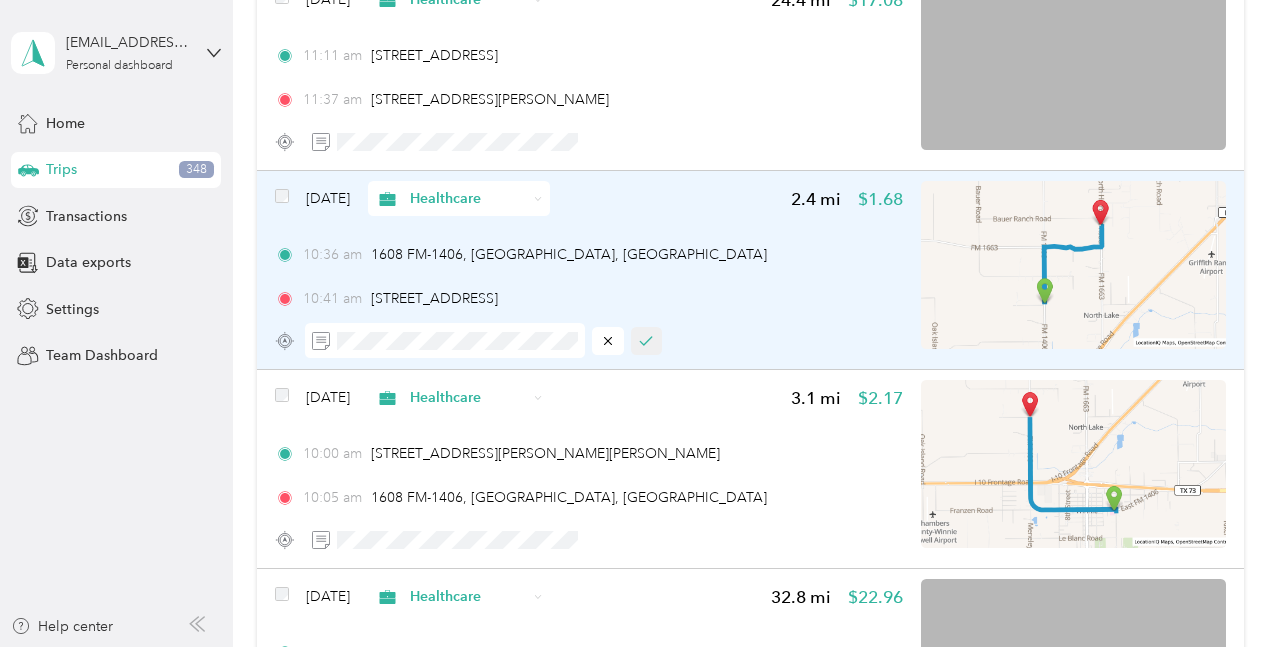 click 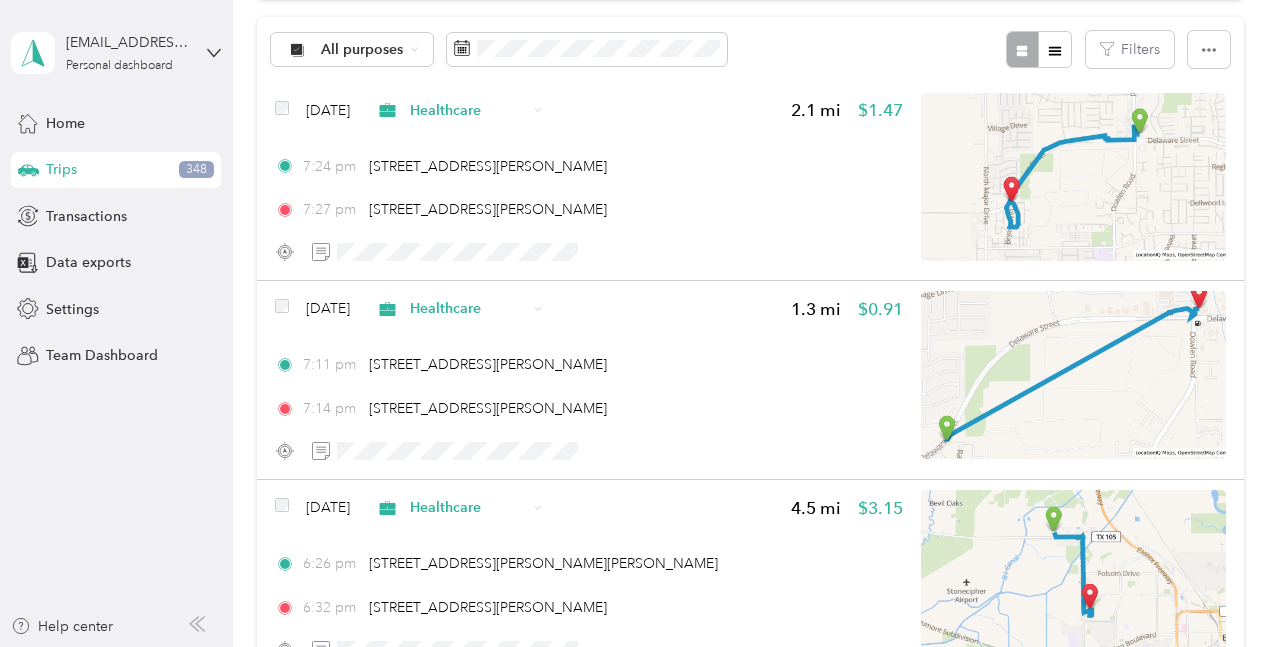 scroll, scrollTop: 0, scrollLeft: 0, axis: both 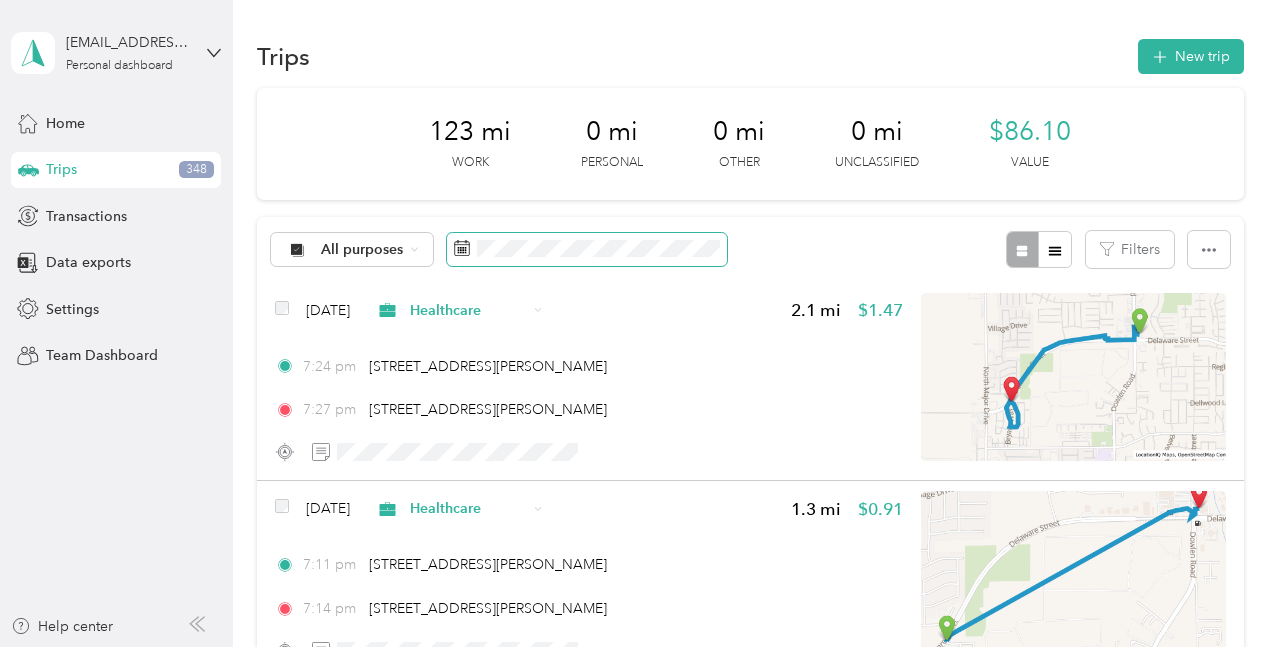 click at bounding box center (587, 250) 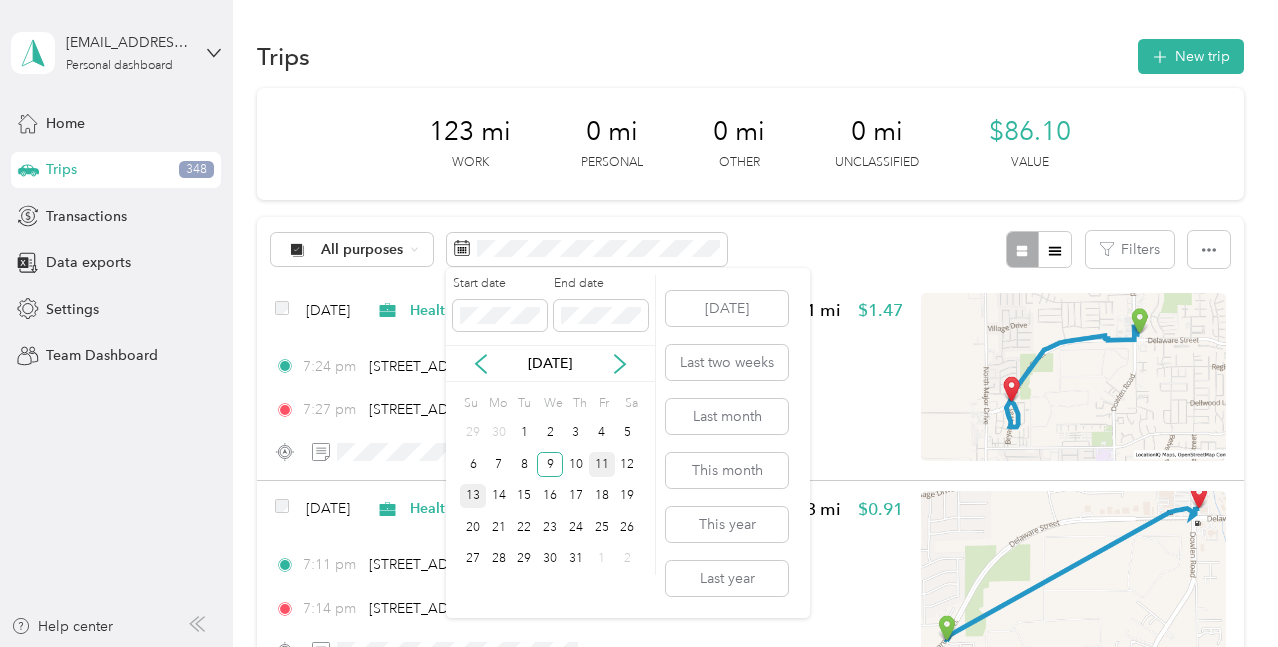 click on "11" at bounding box center [602, 464] 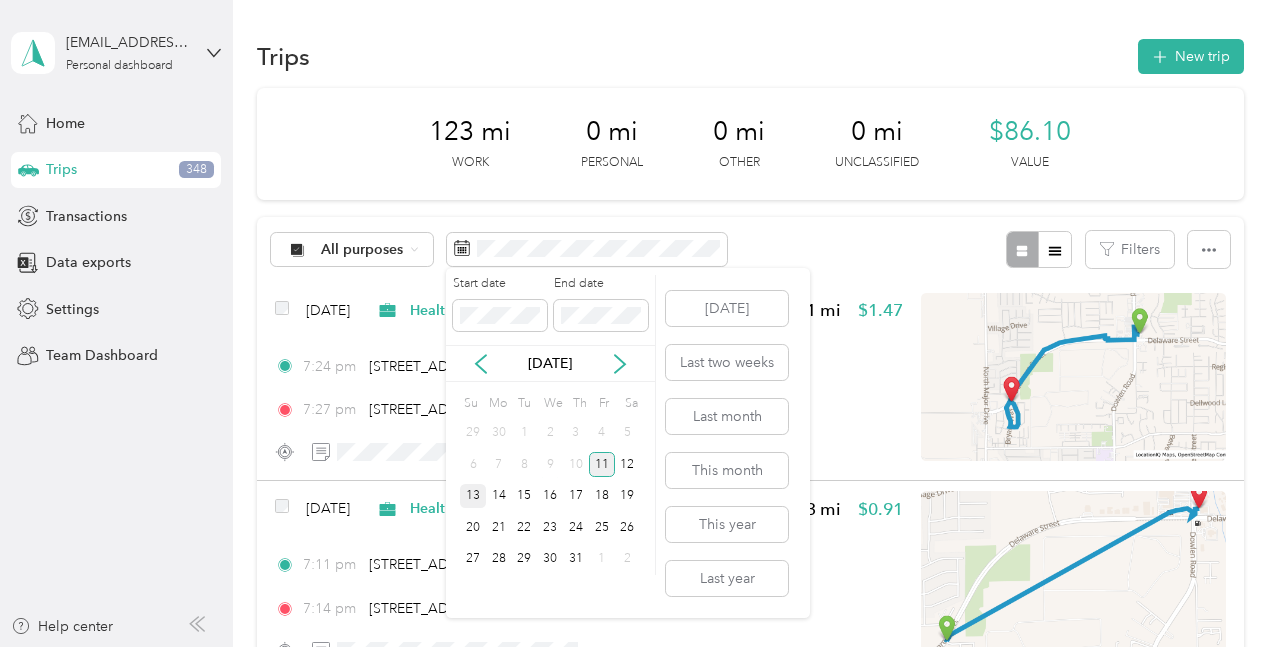 click on "11" at bounding box center [602, 464] 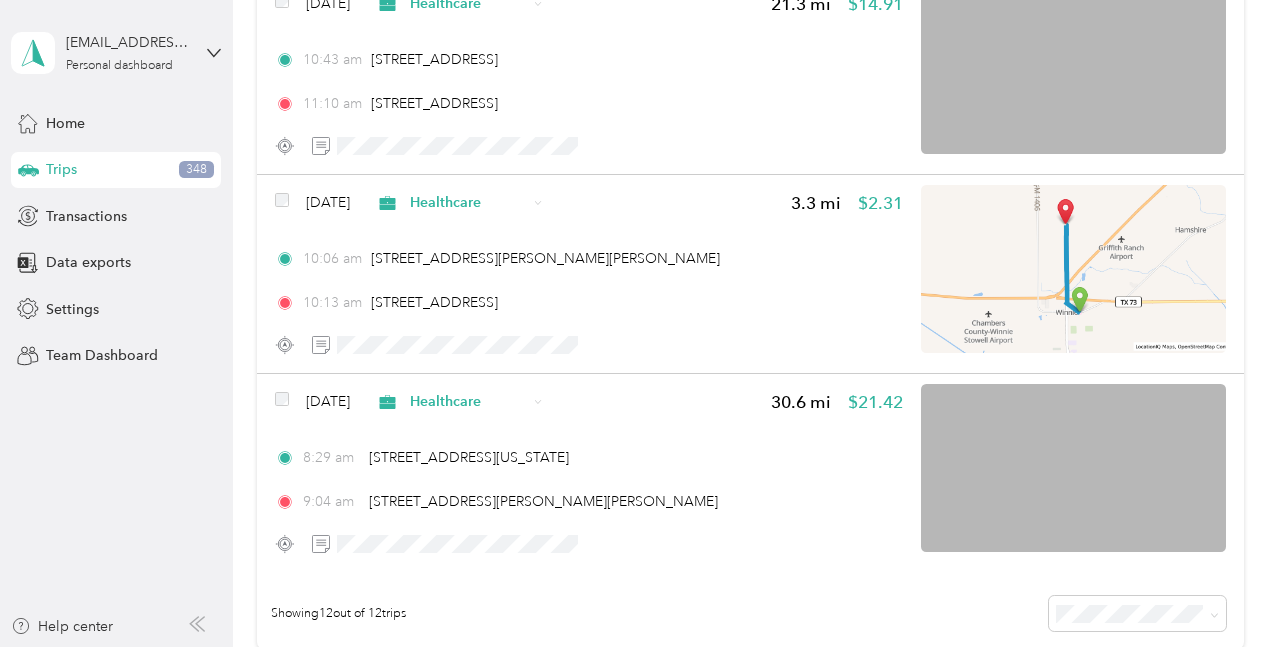 scroll, scrollTop: 2100, scrollLeft: 0, axis: vertical 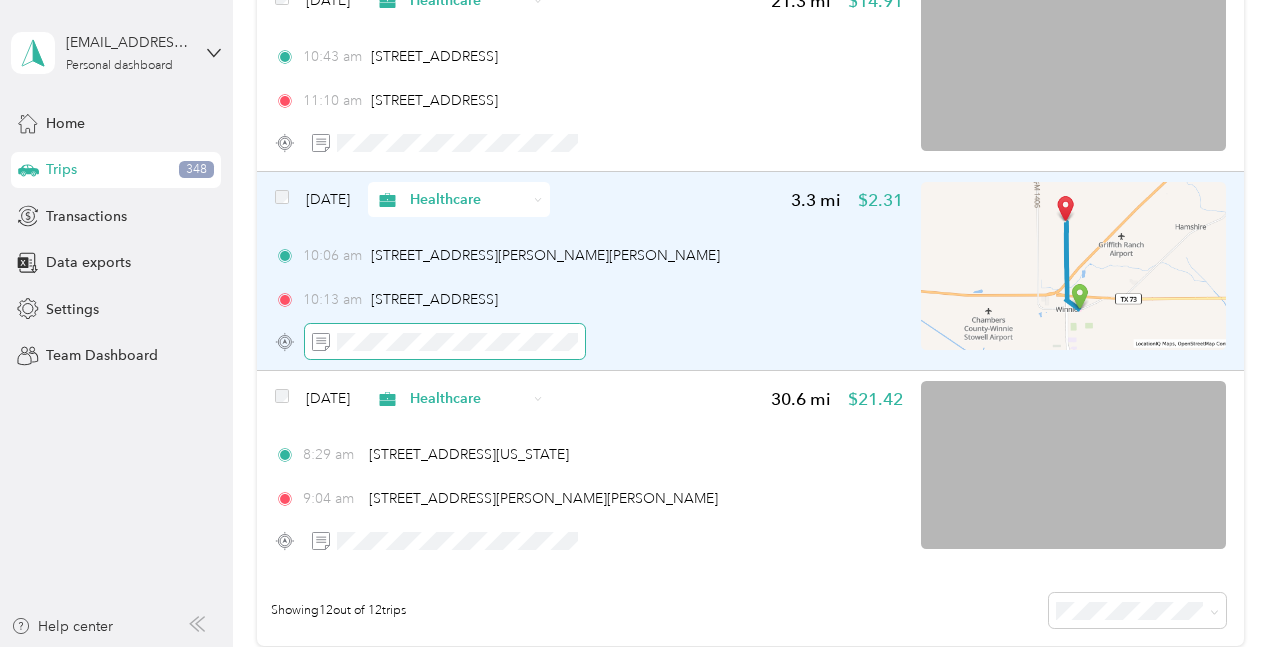 click at bounding box center (445, 341) 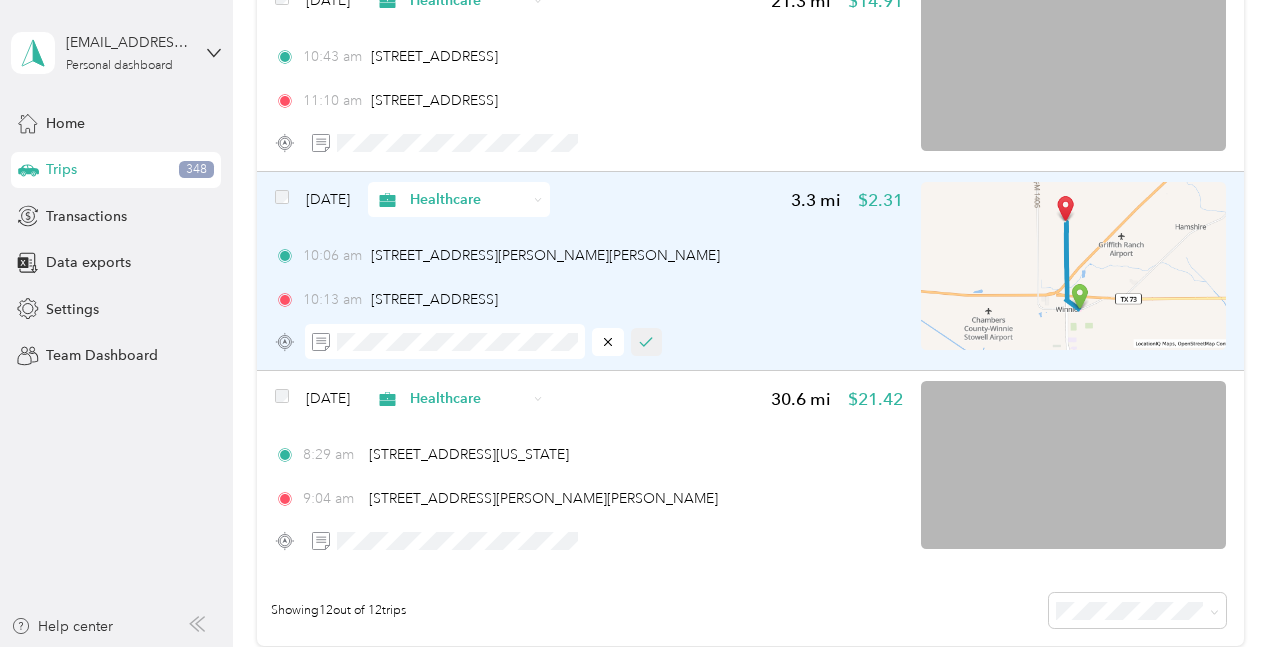 click at bounding box center [647, 342] 